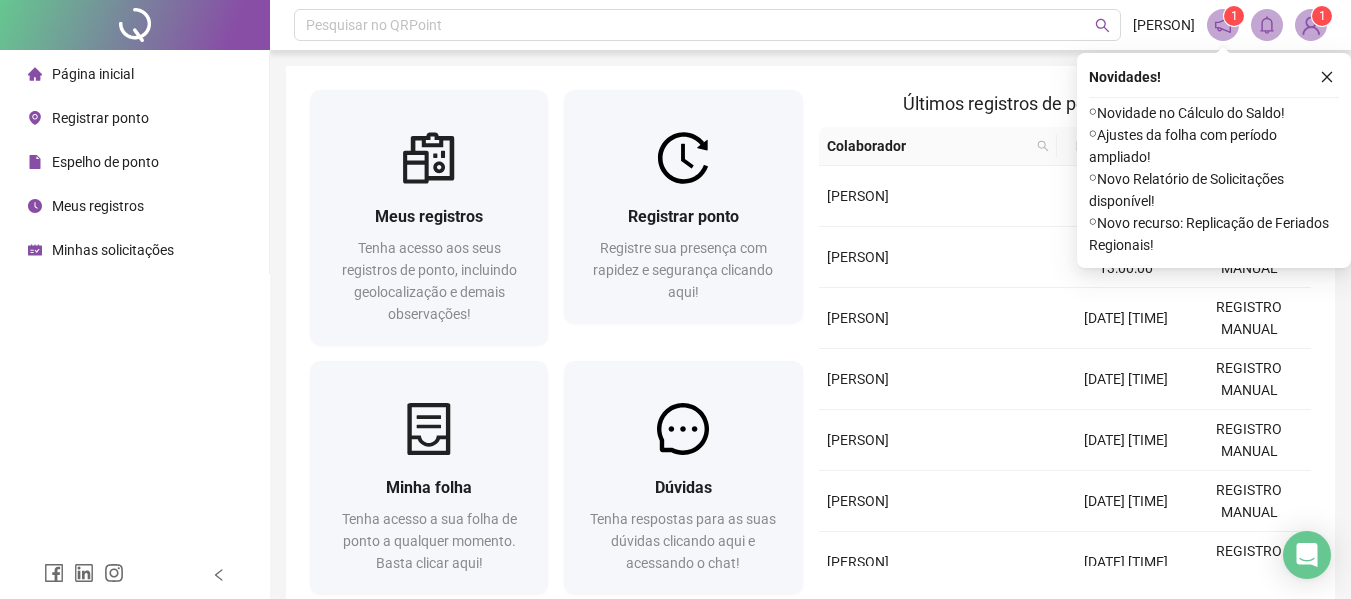 scroll, scrollTop: 0, scrollLeft: 0, axis: both 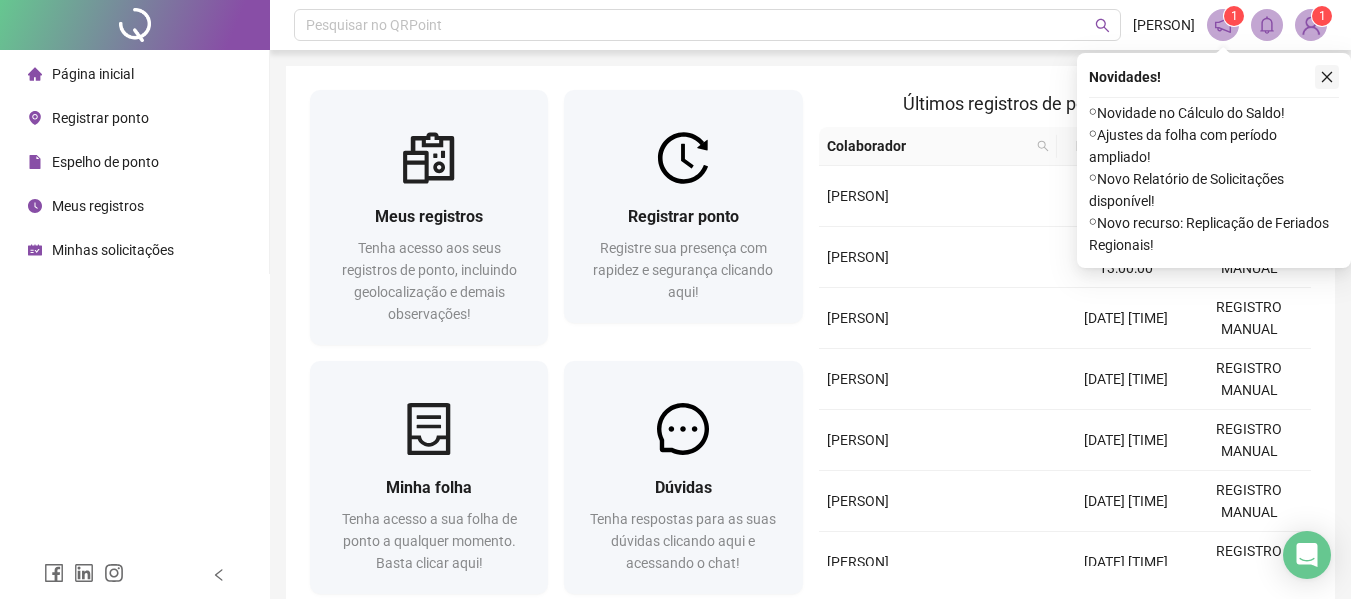 click 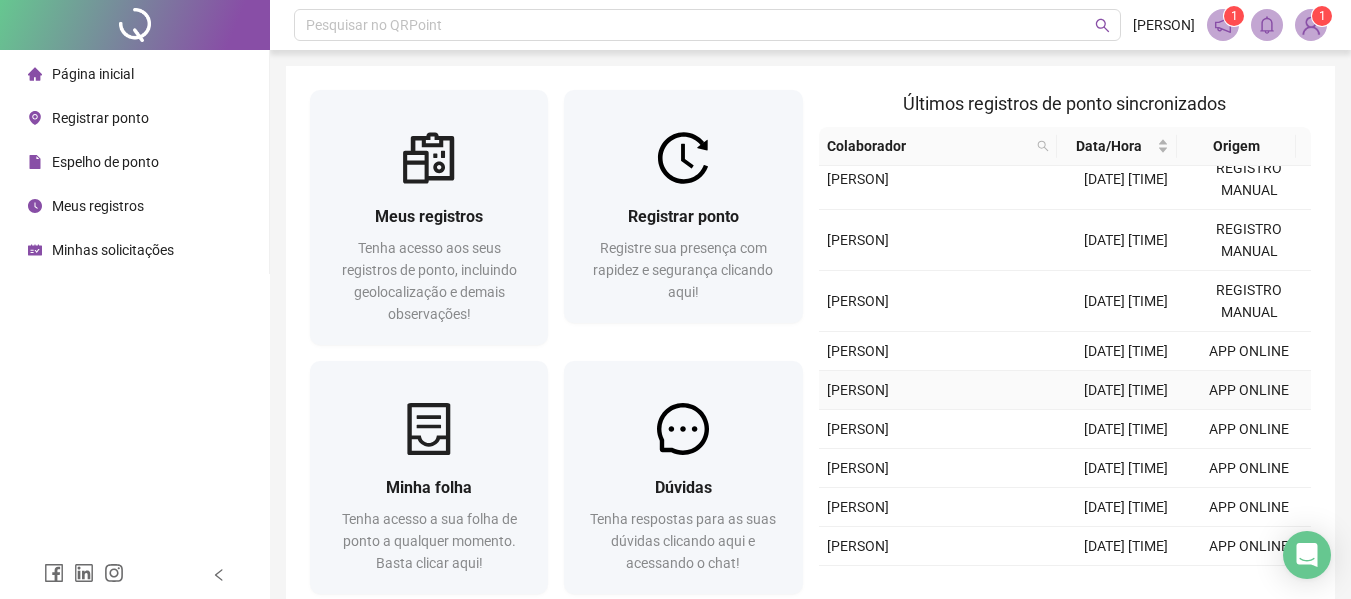 scroll, scrollTop: 515, scrollLeft: 0, axis: vertical 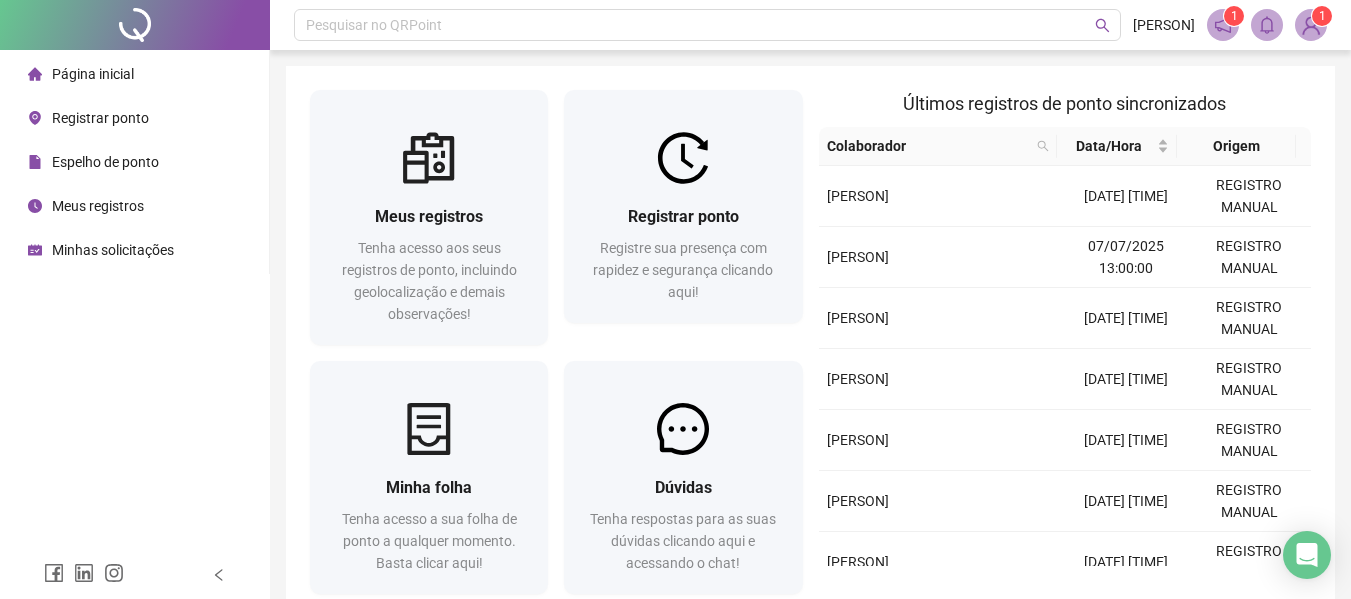 click at bounding box center [1223, 25] 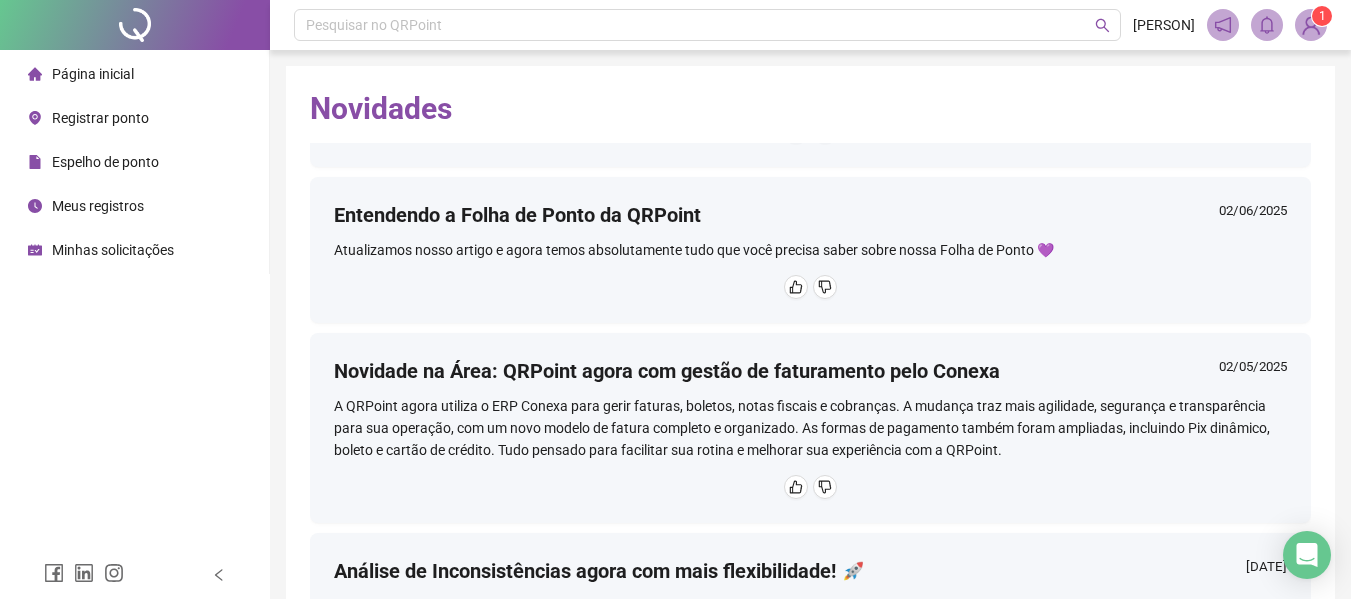 scroll, scrollTop: 1247, scrollLeft: 0, axis: vertical 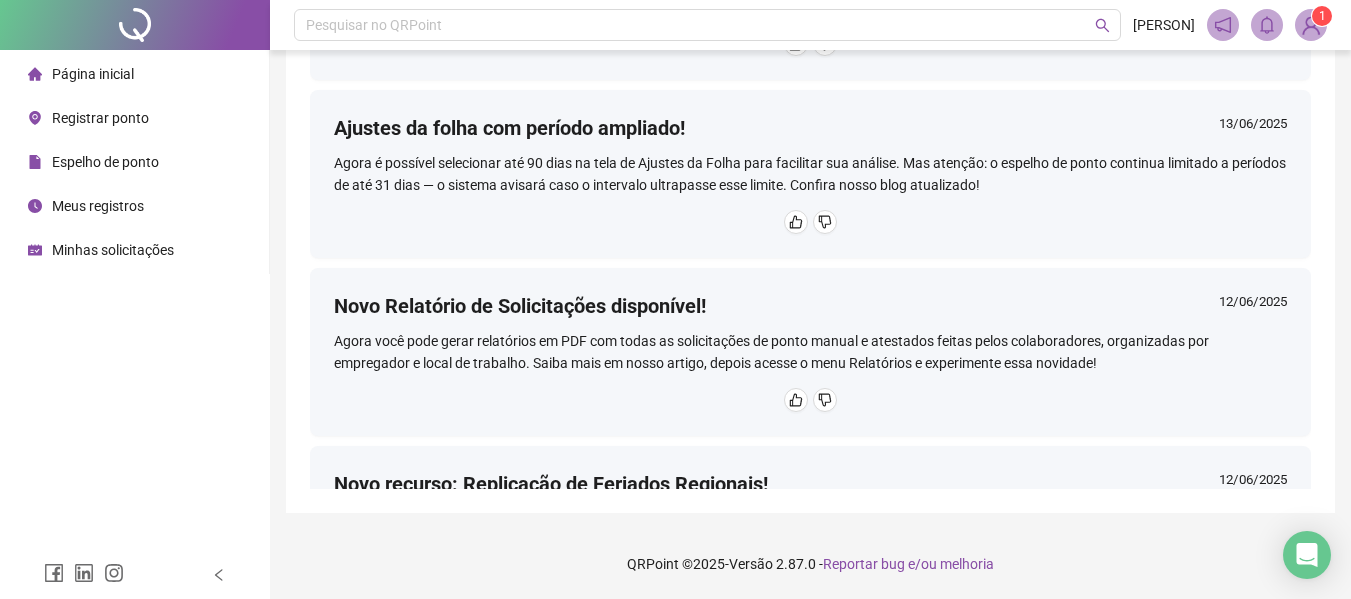 click at bounding box center (1311, 25) 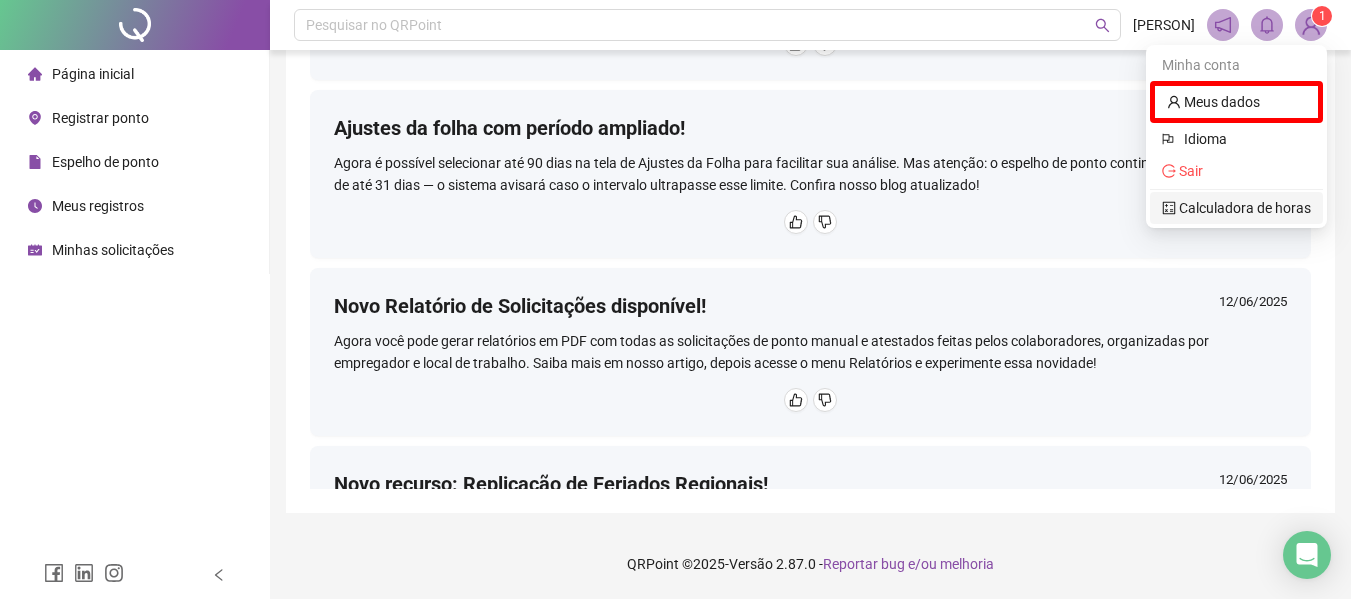 click on "Calculadora de horas" at bounding box center [1236, 208] 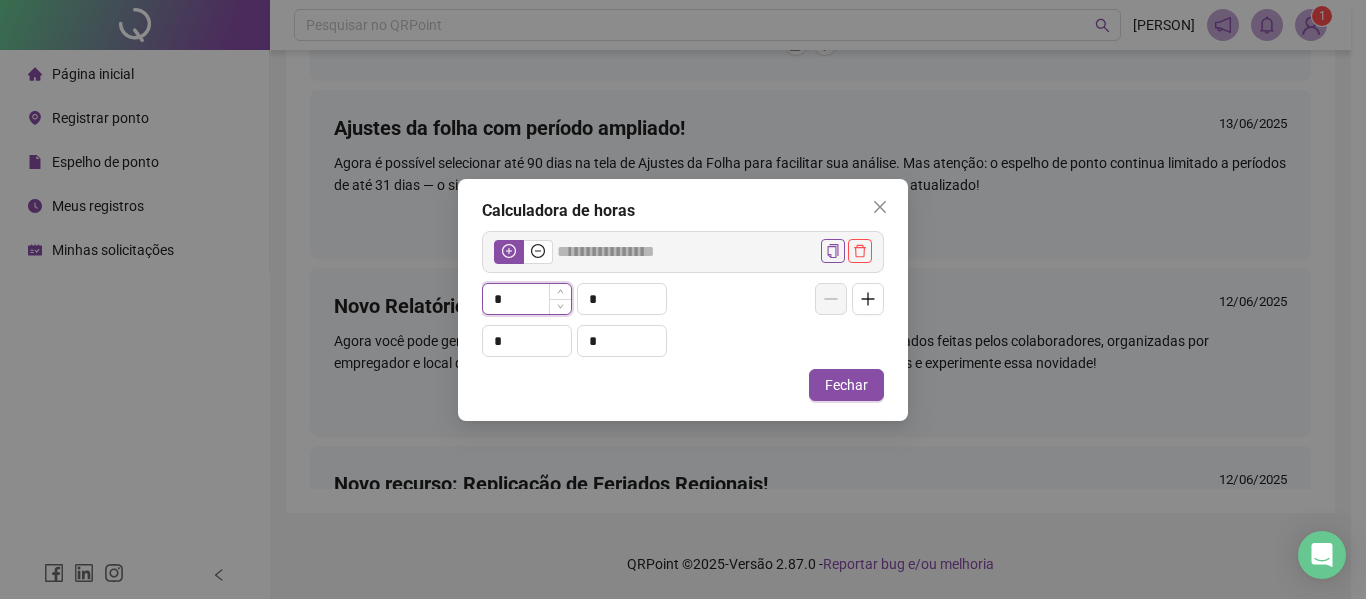 click on "*" at bounding box center [527, 299] 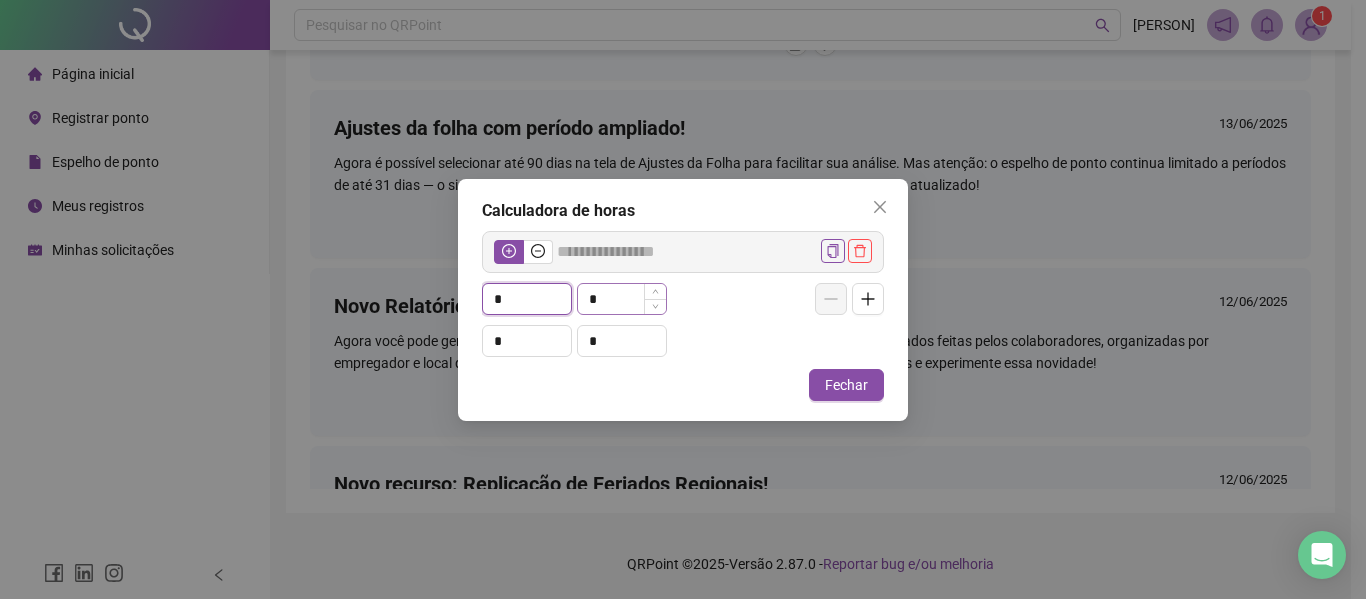 type 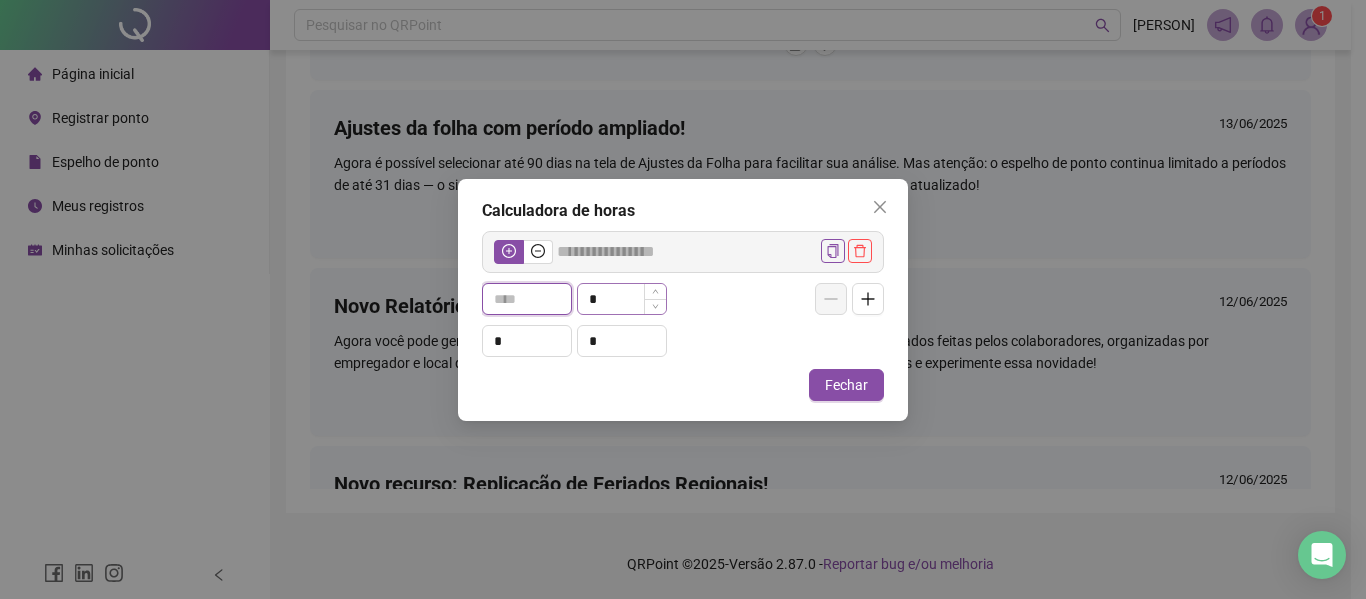 type on "*****" 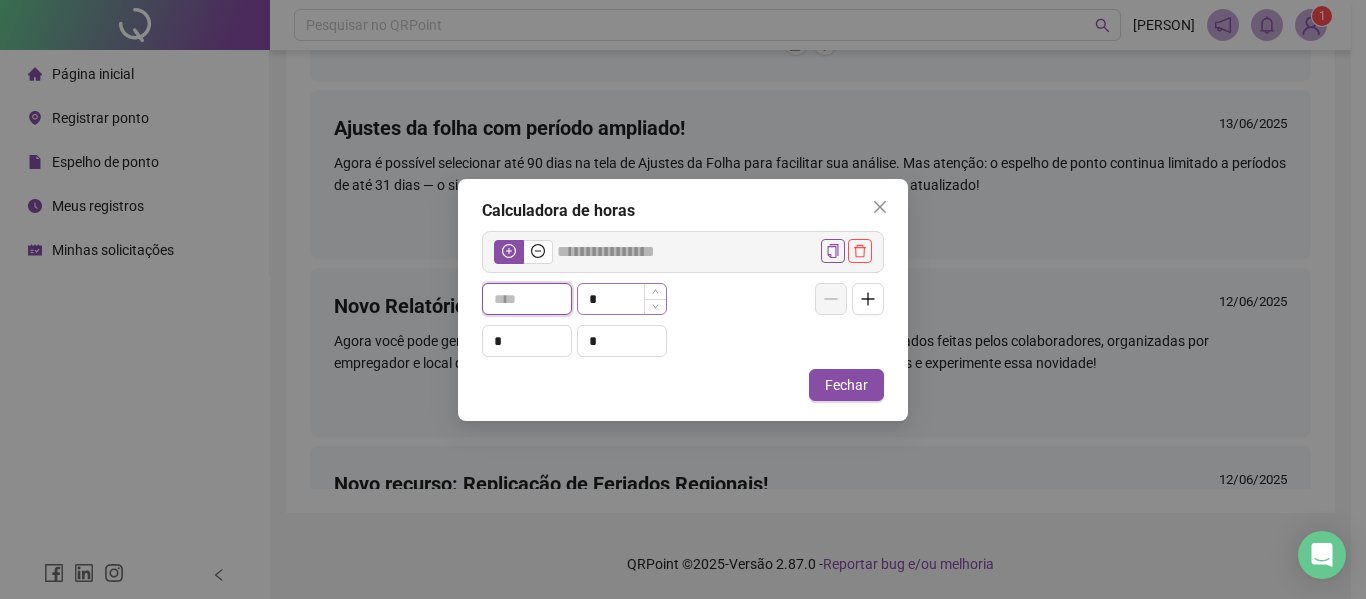 type on "*" 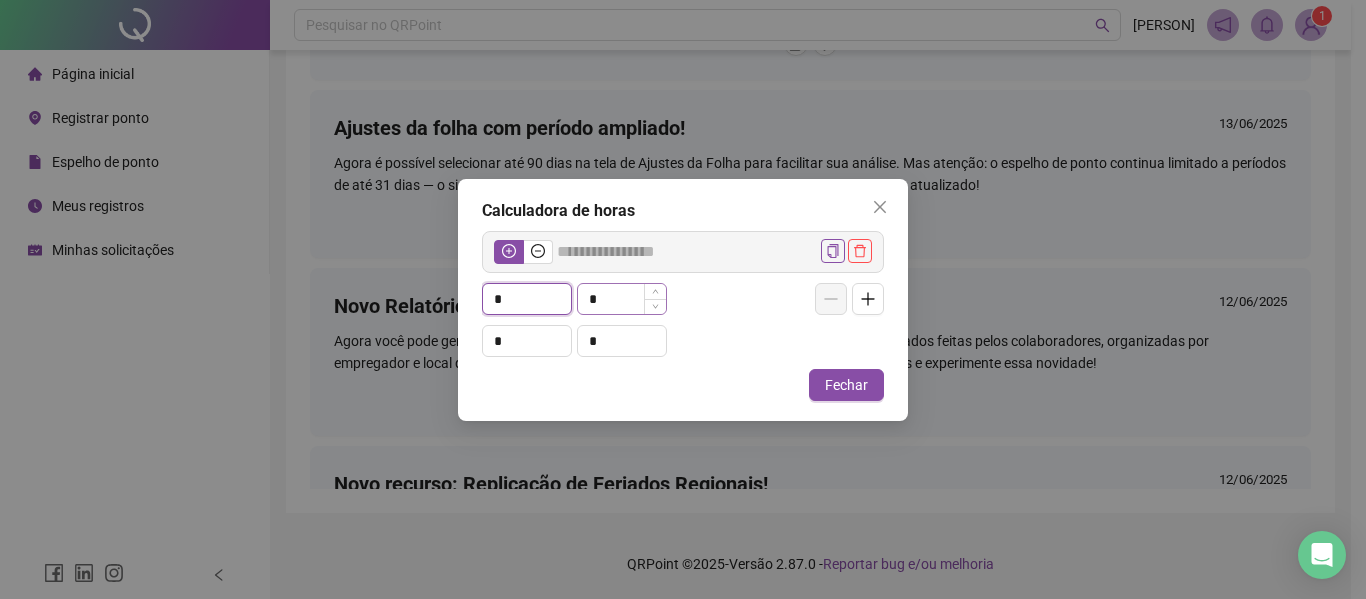 type on "*****" 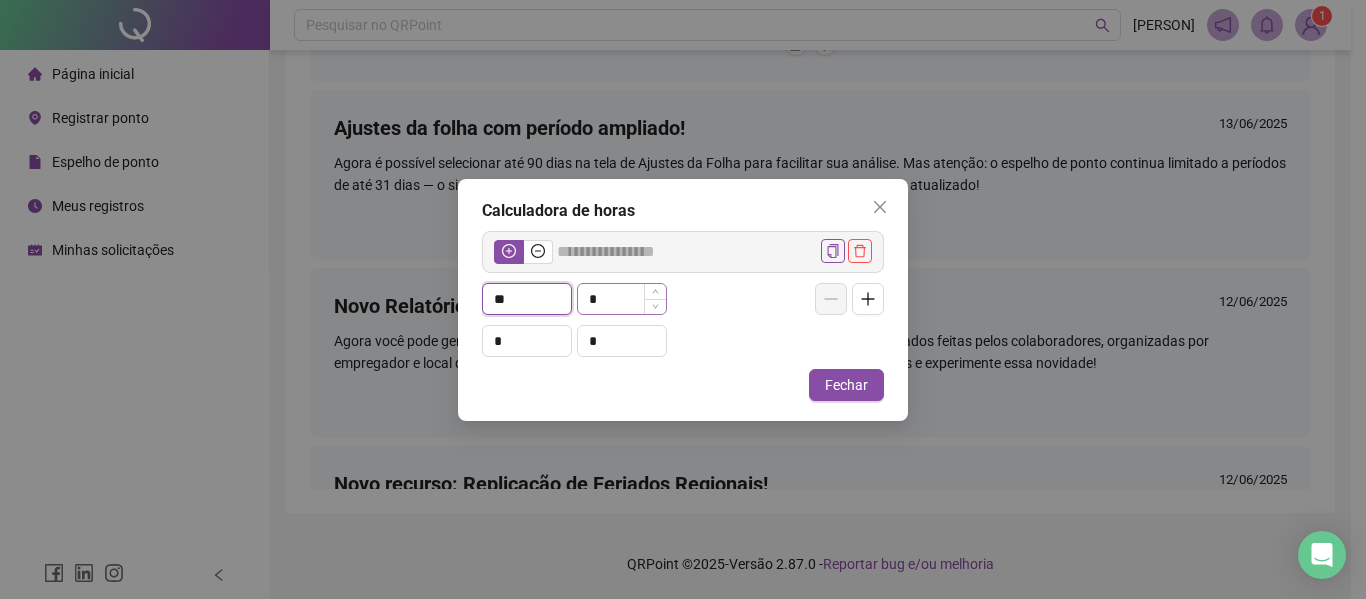 type on "**" 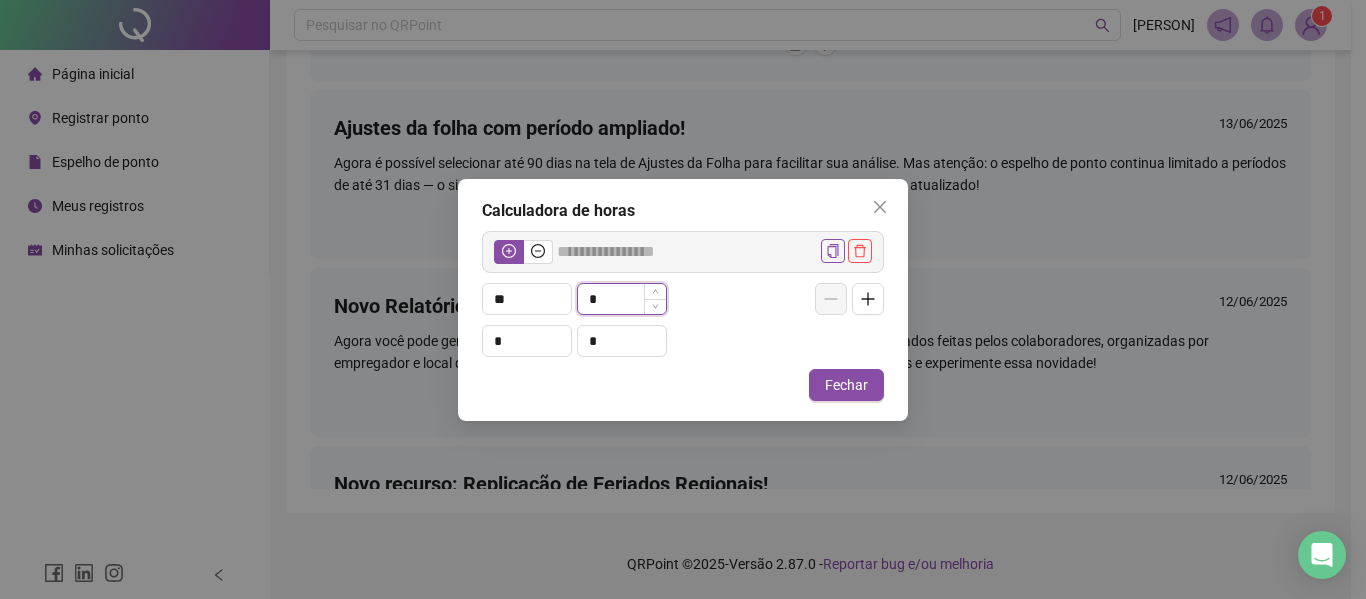 click on "*" at bounding box center (622, 299) 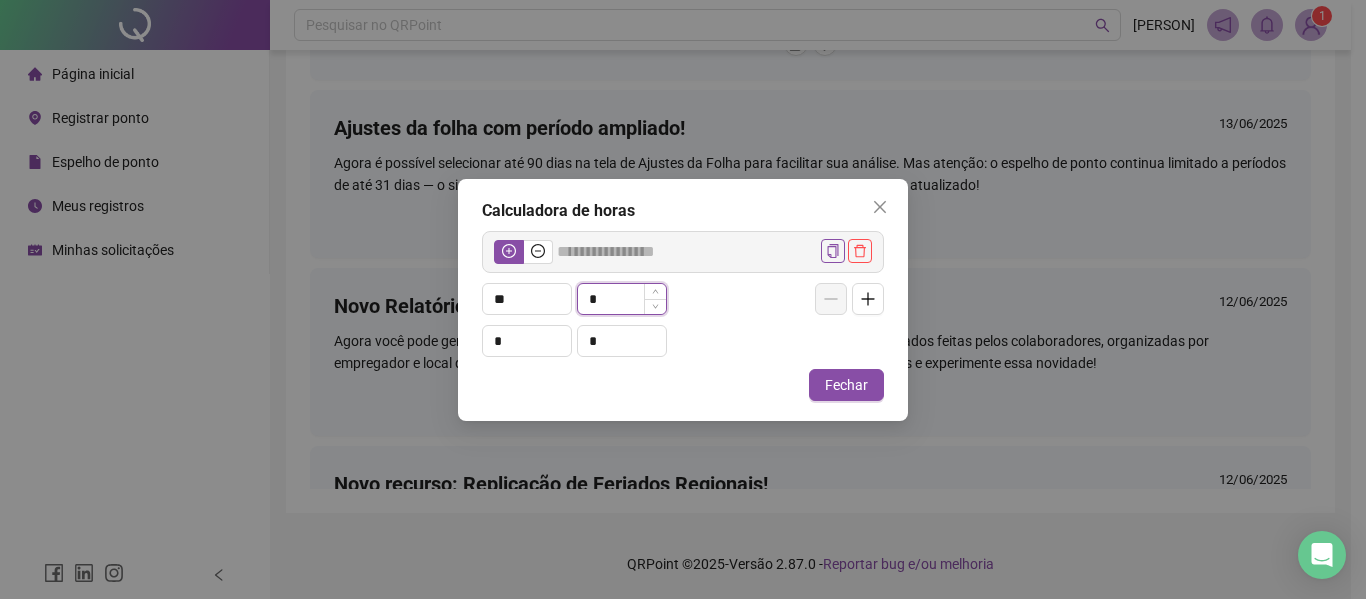 type on "*****" 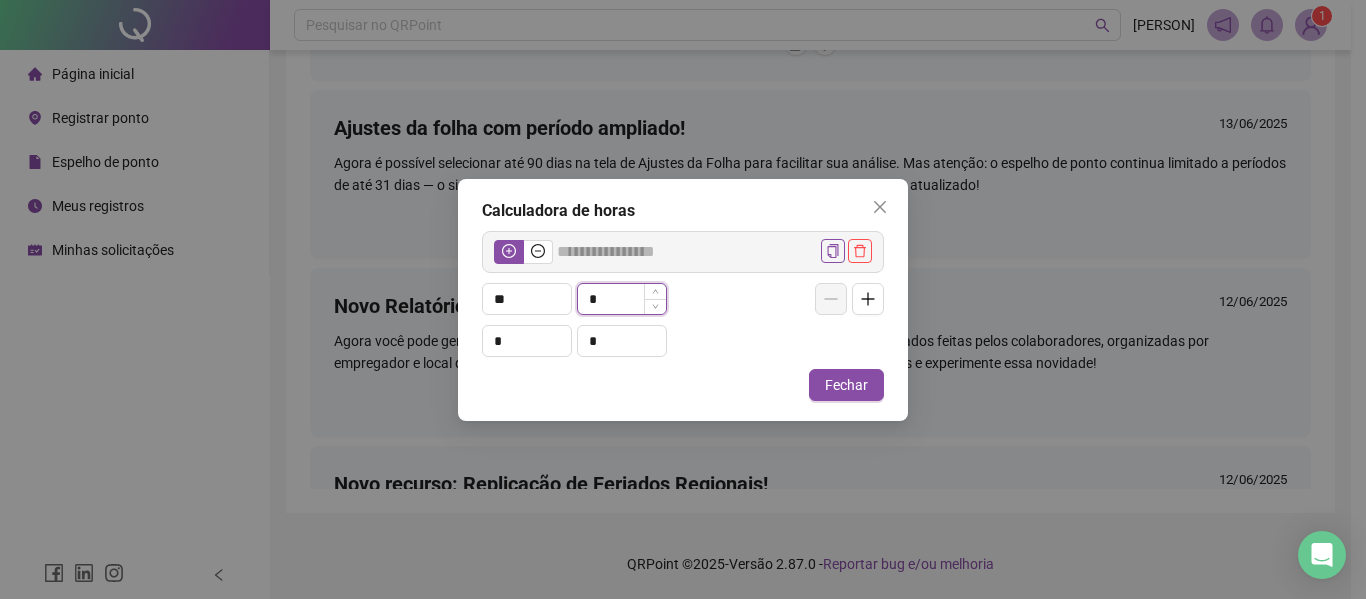 type on "**" 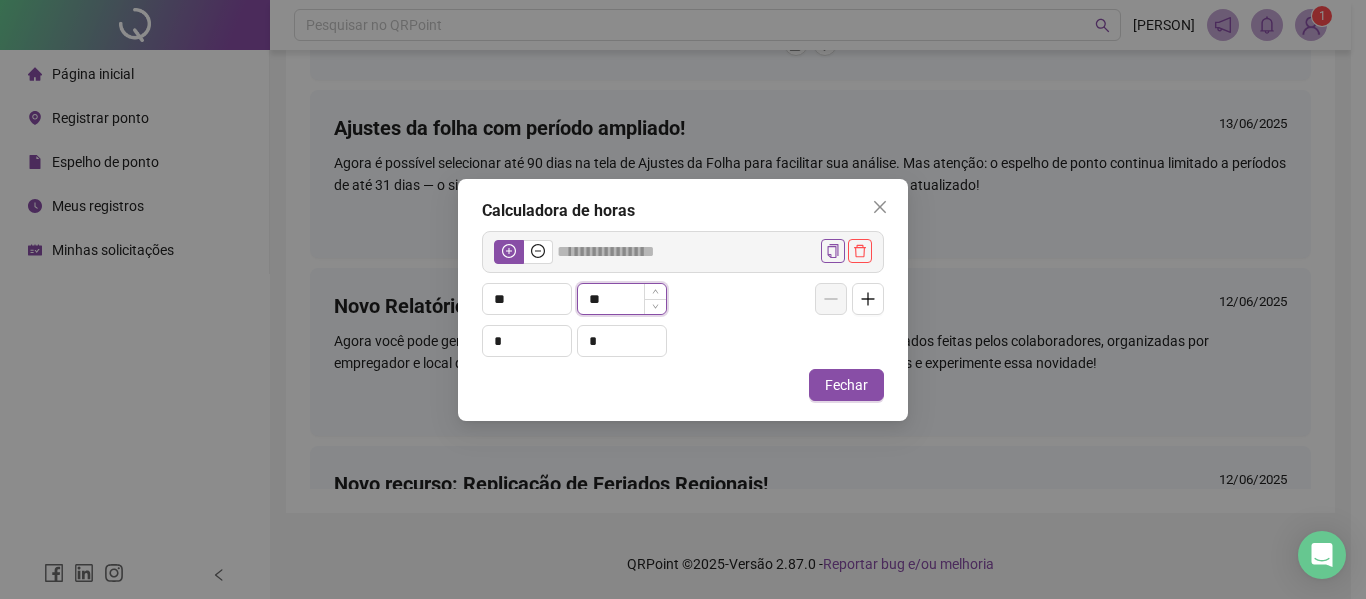 type on "*****" 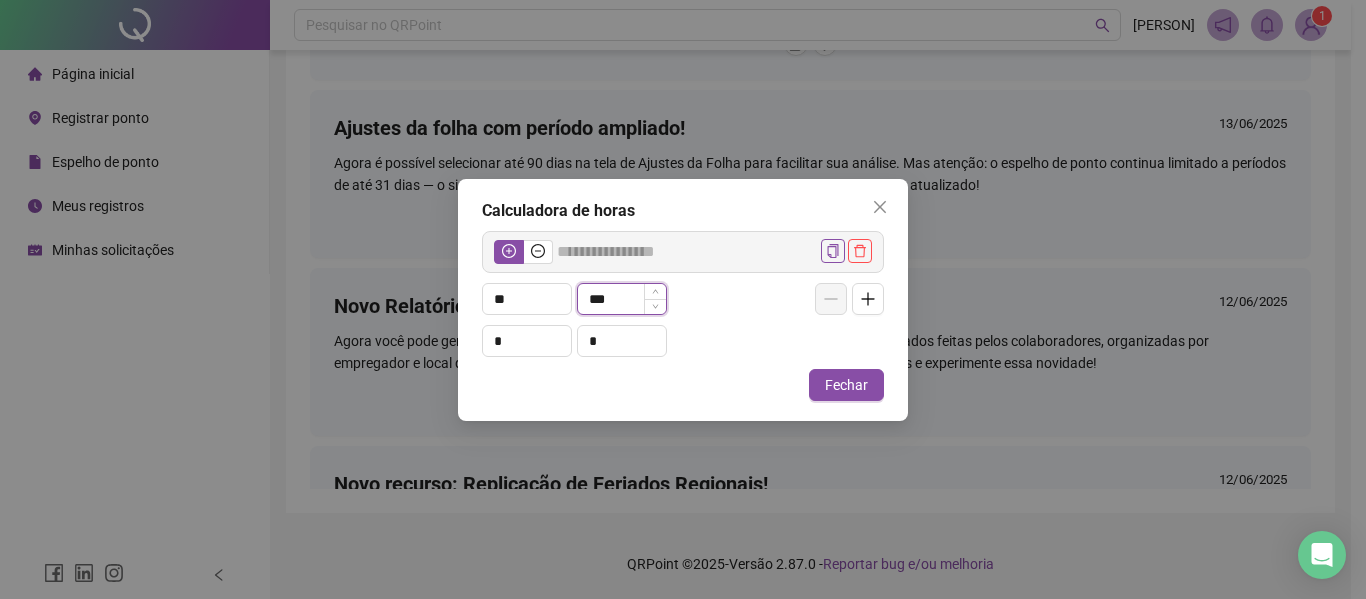 type on "*****" 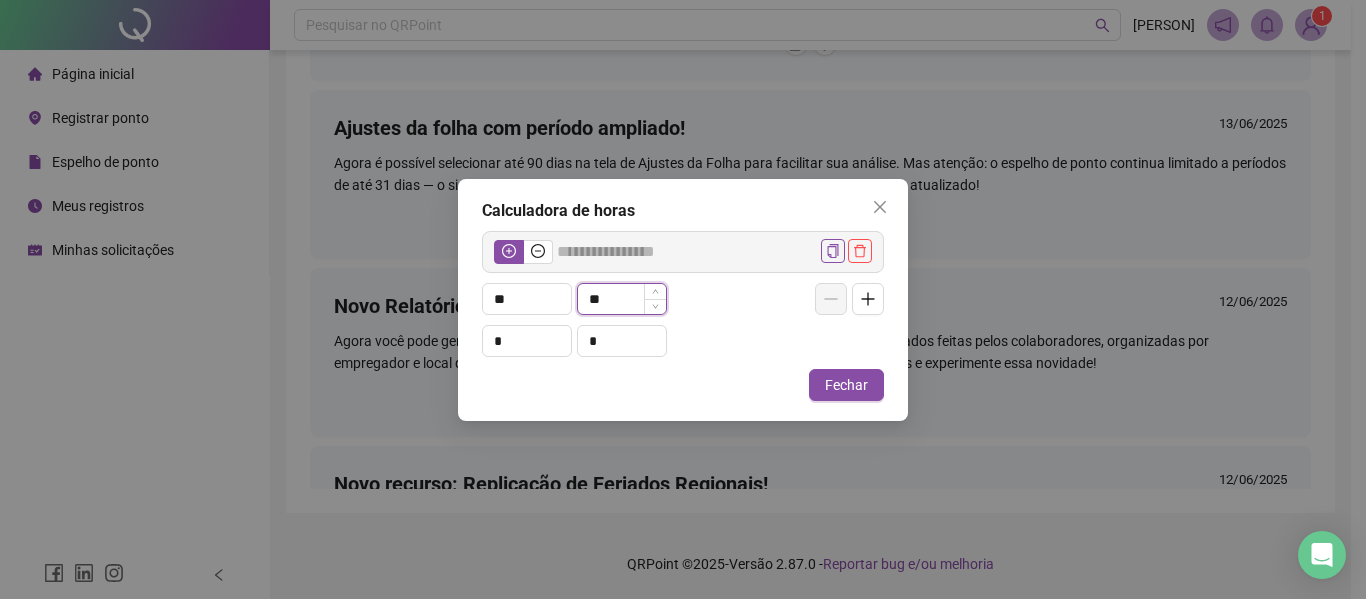 type on "*****" 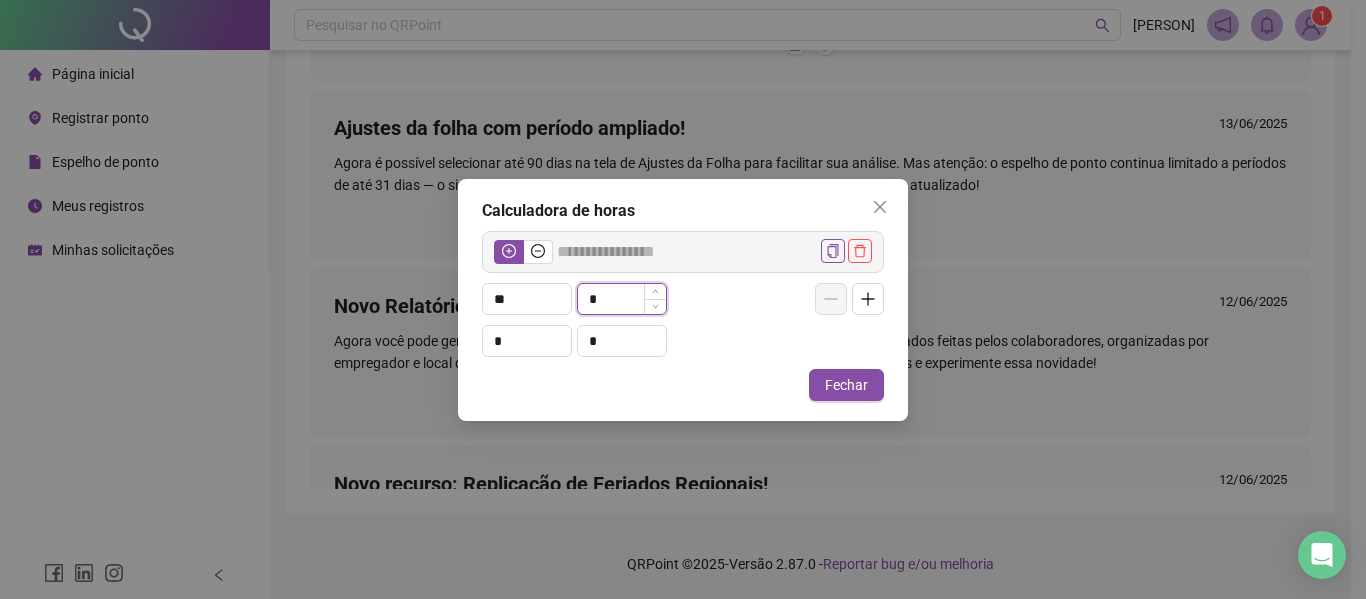 type 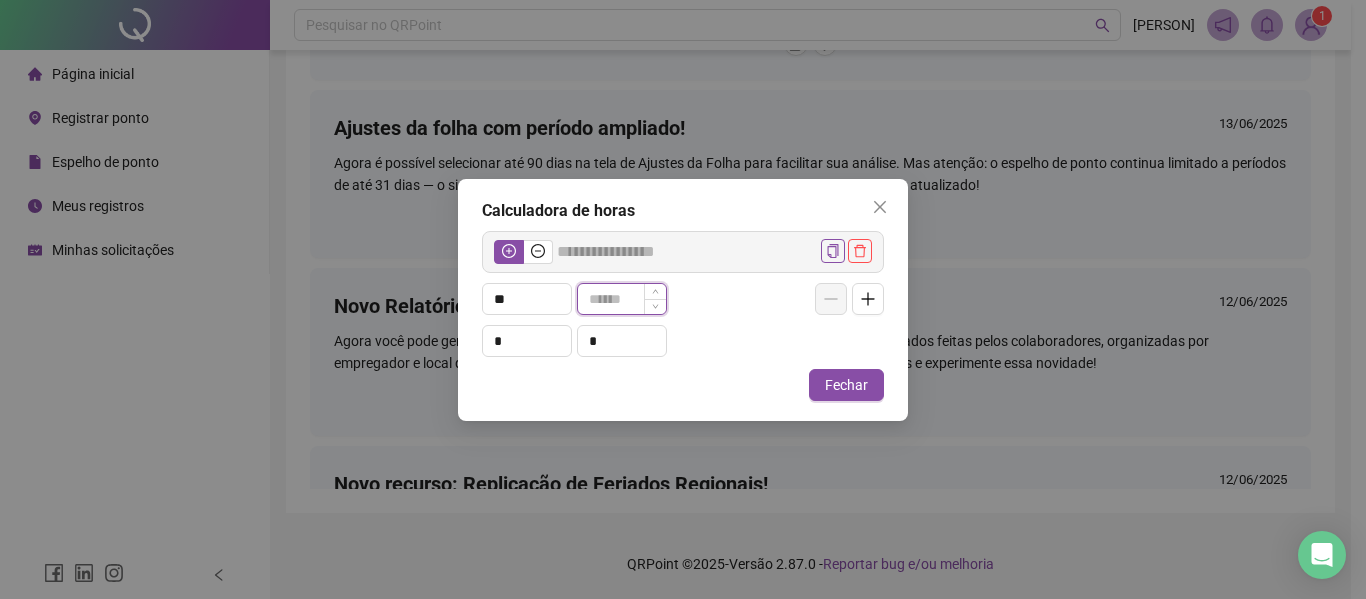 type on "*****" 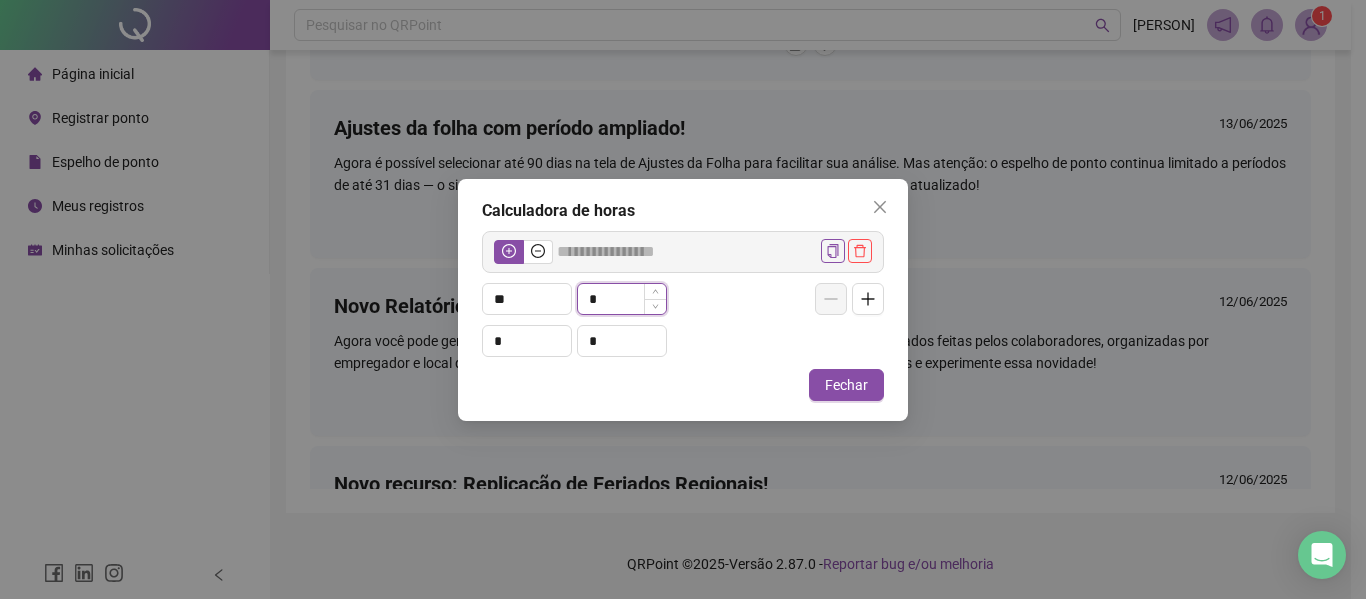 type on "*****" 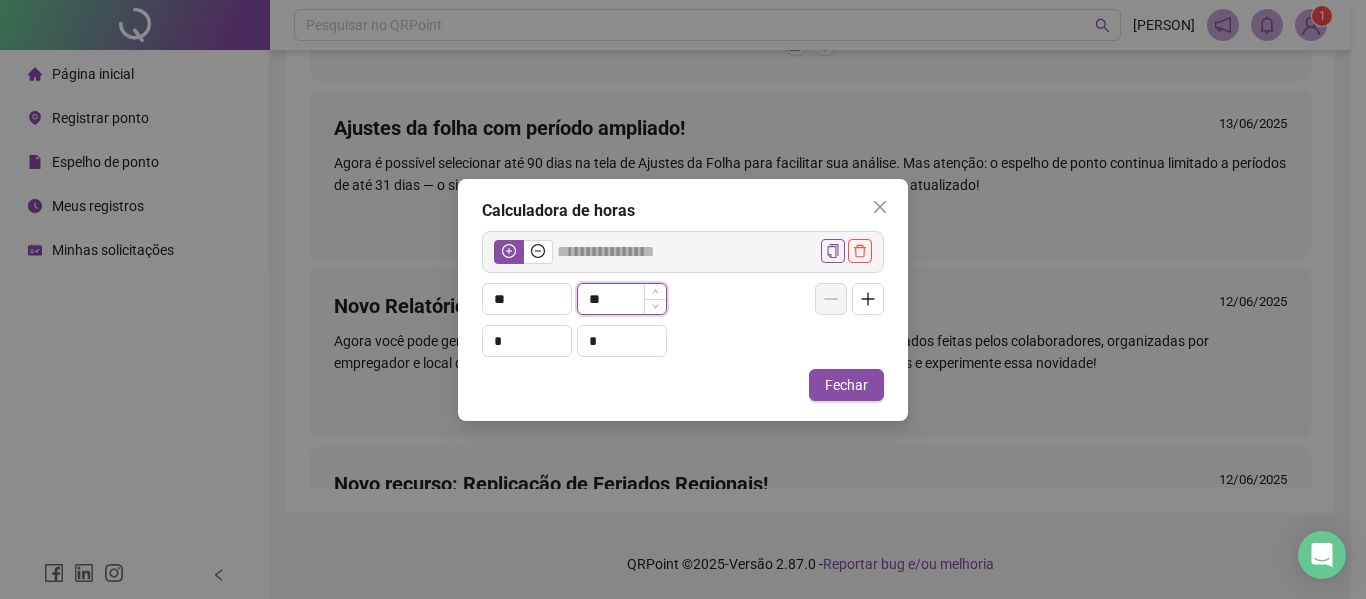 type on "*****" 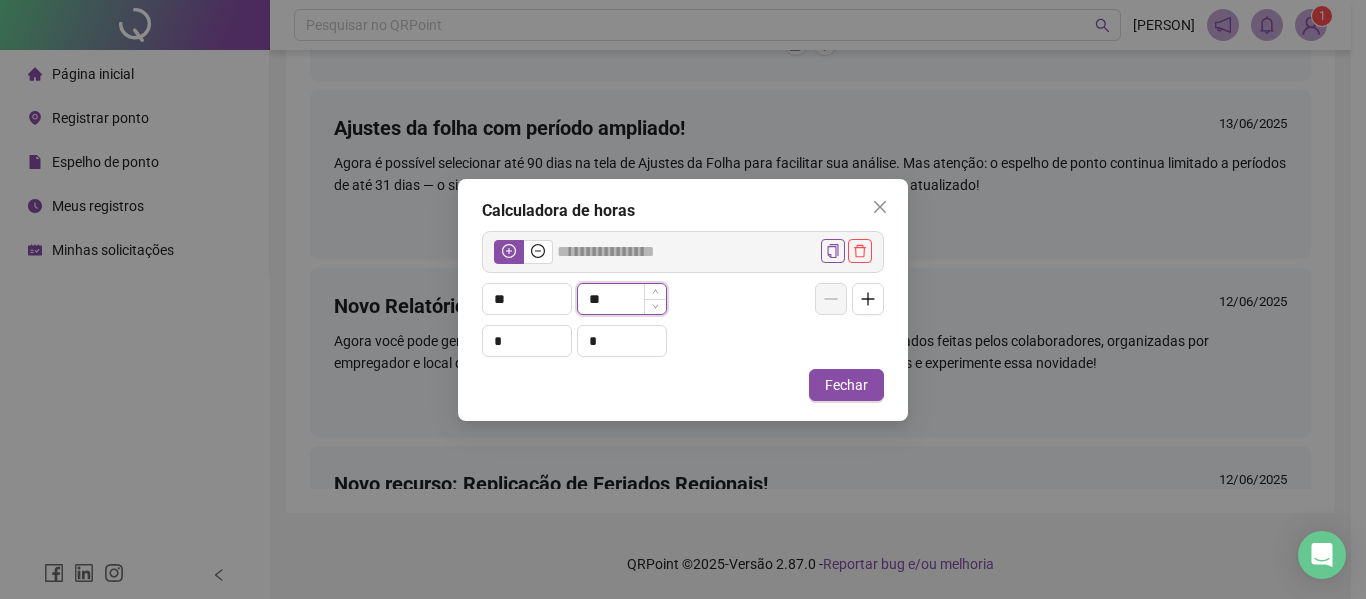 type on "*" 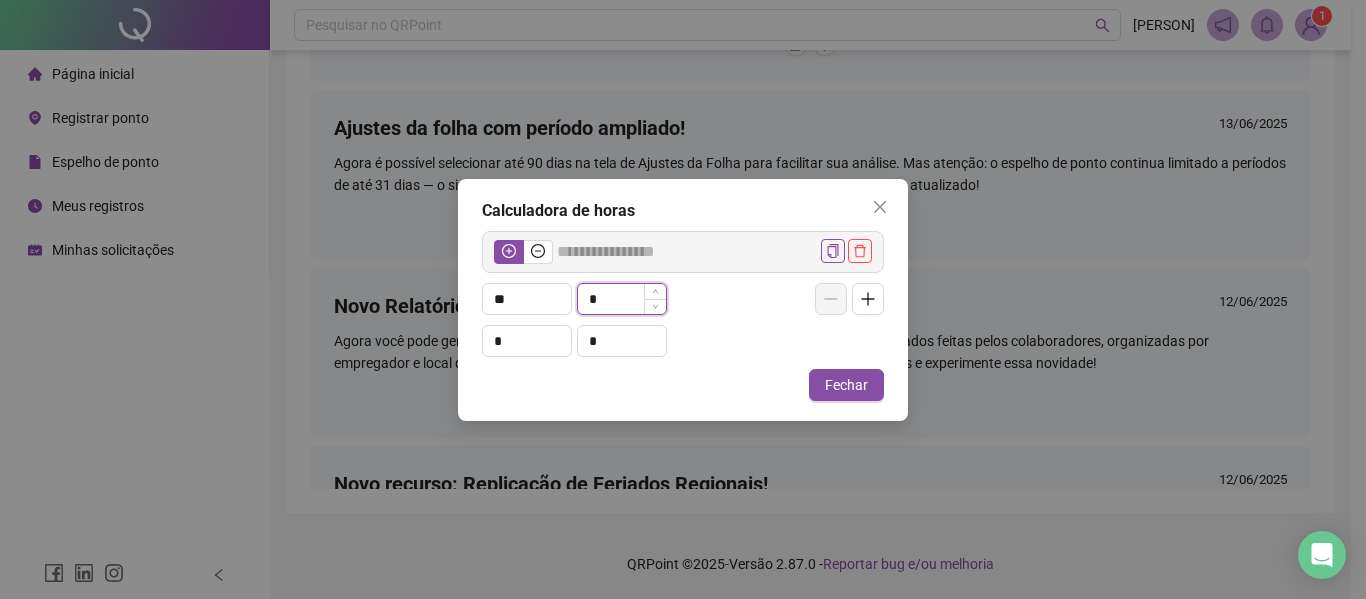 type on "*****" 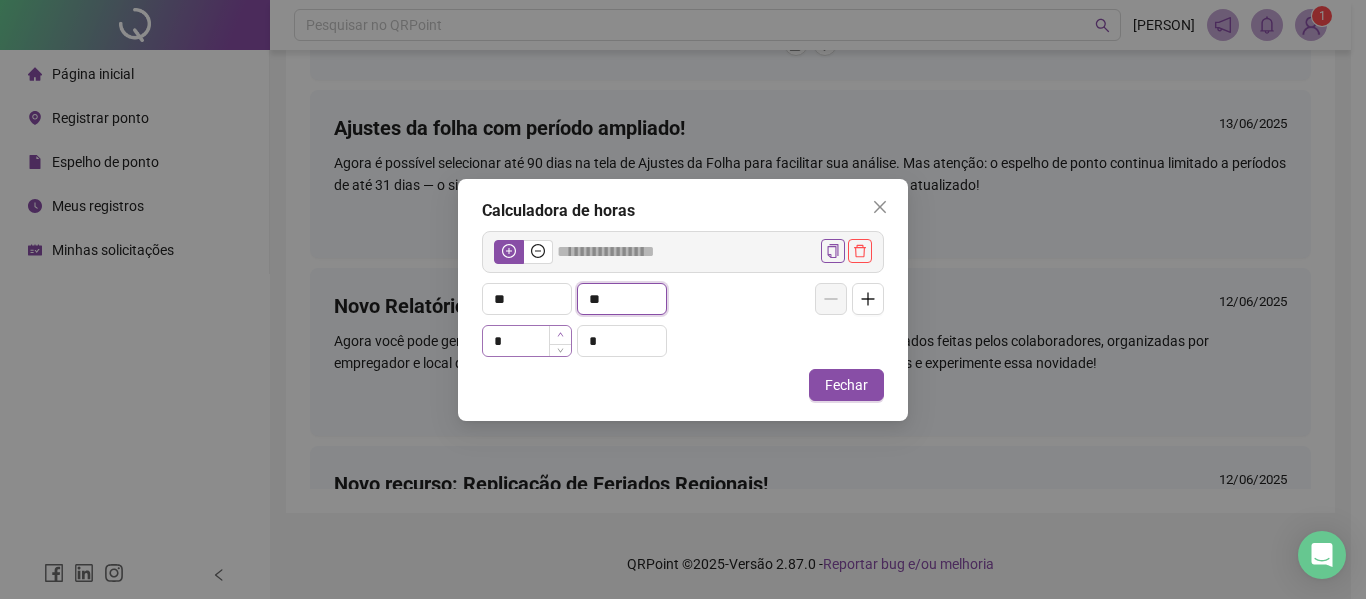 type on "**" 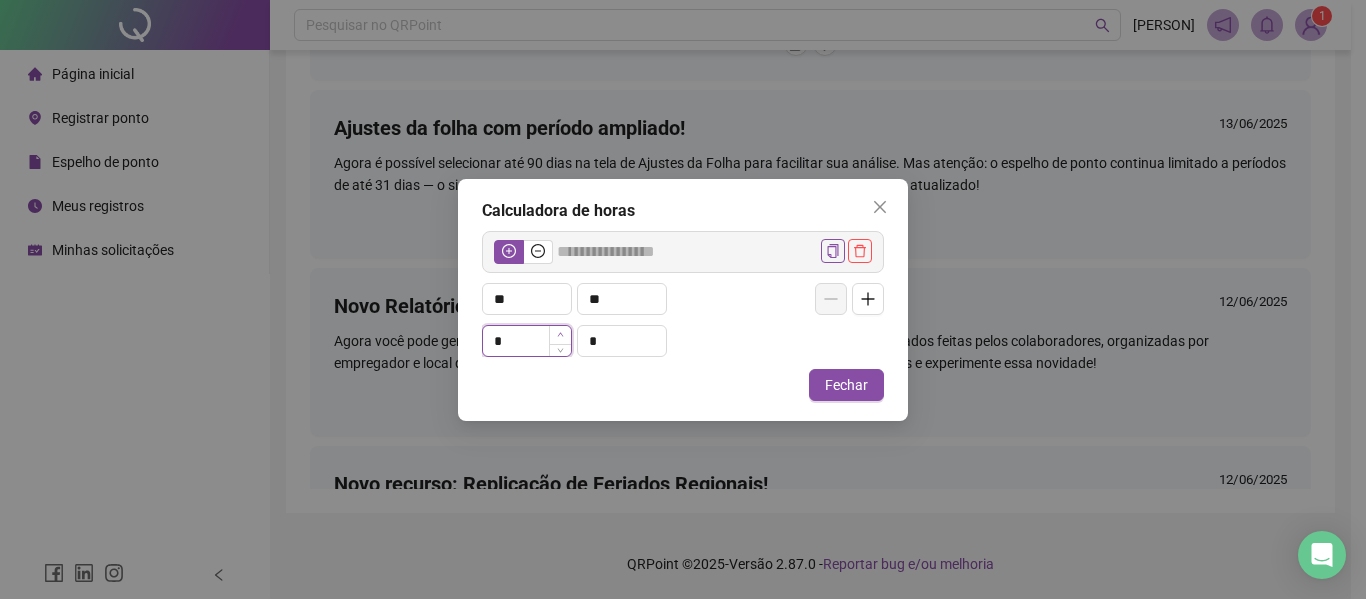 type on "*****" 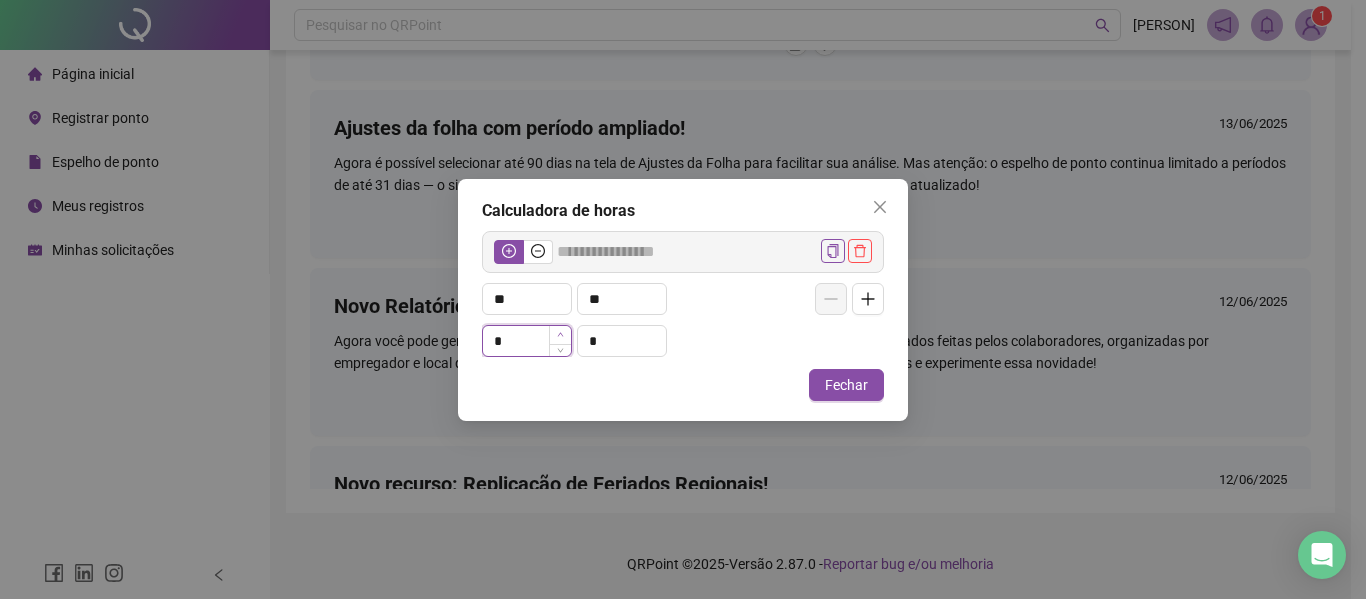 type on "*" 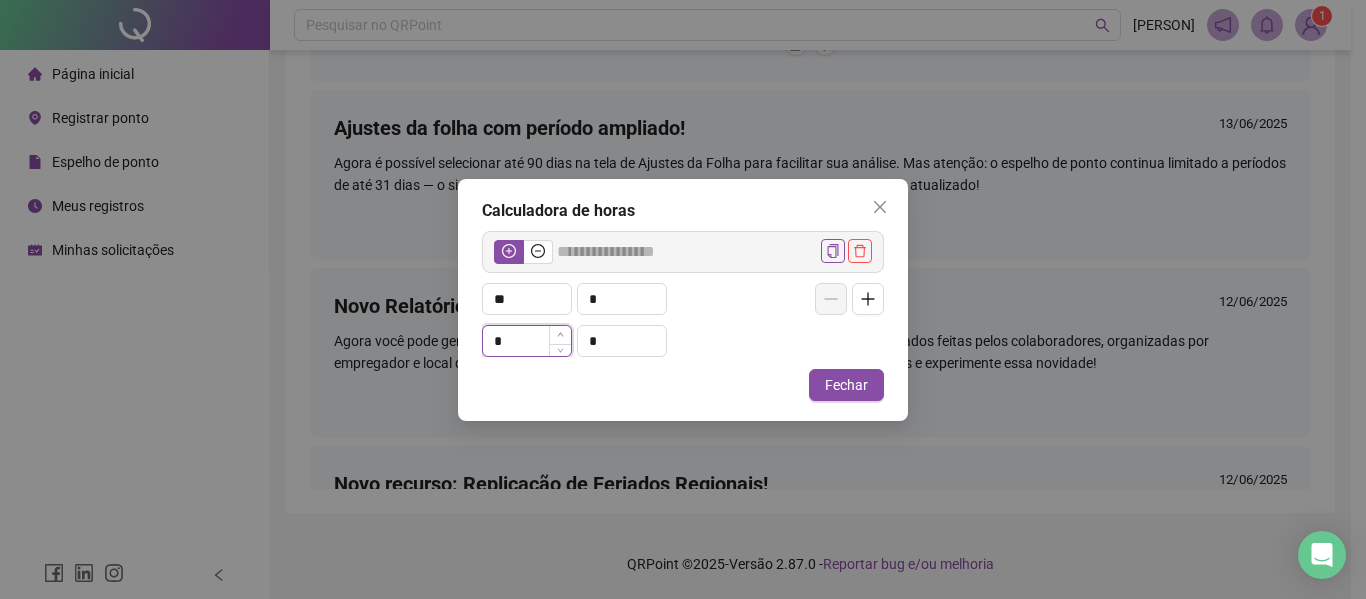 click at bounding box center [560, 335] 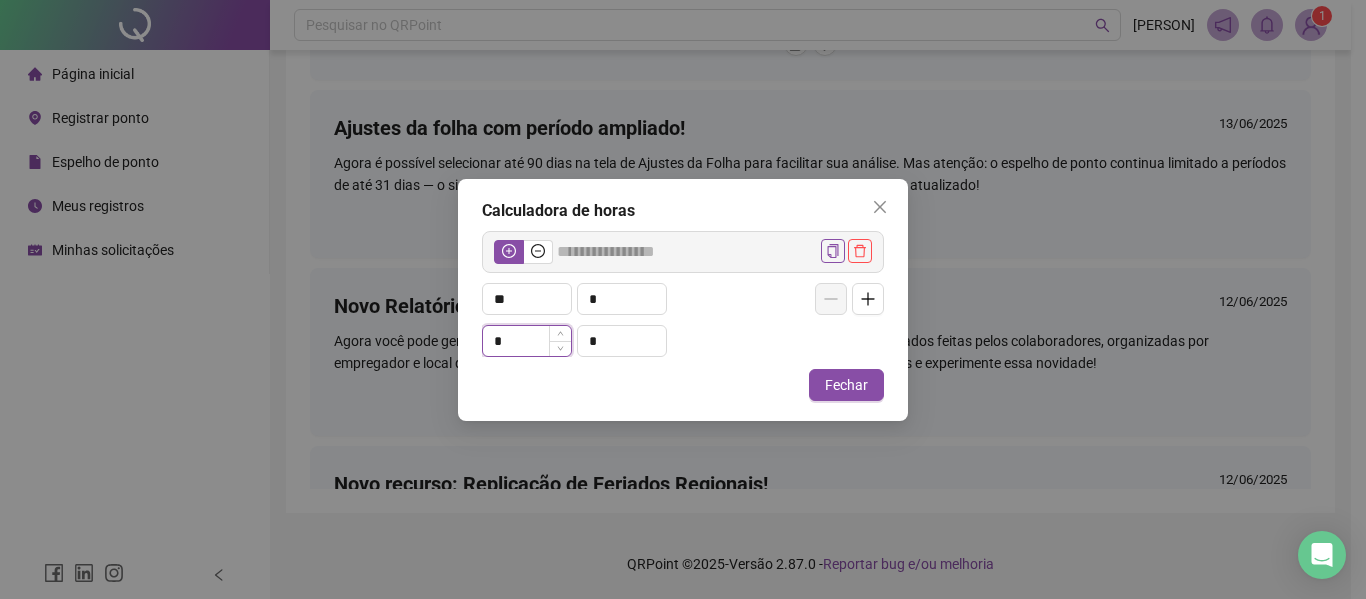 click on "*" at bounding box center (527, 341) 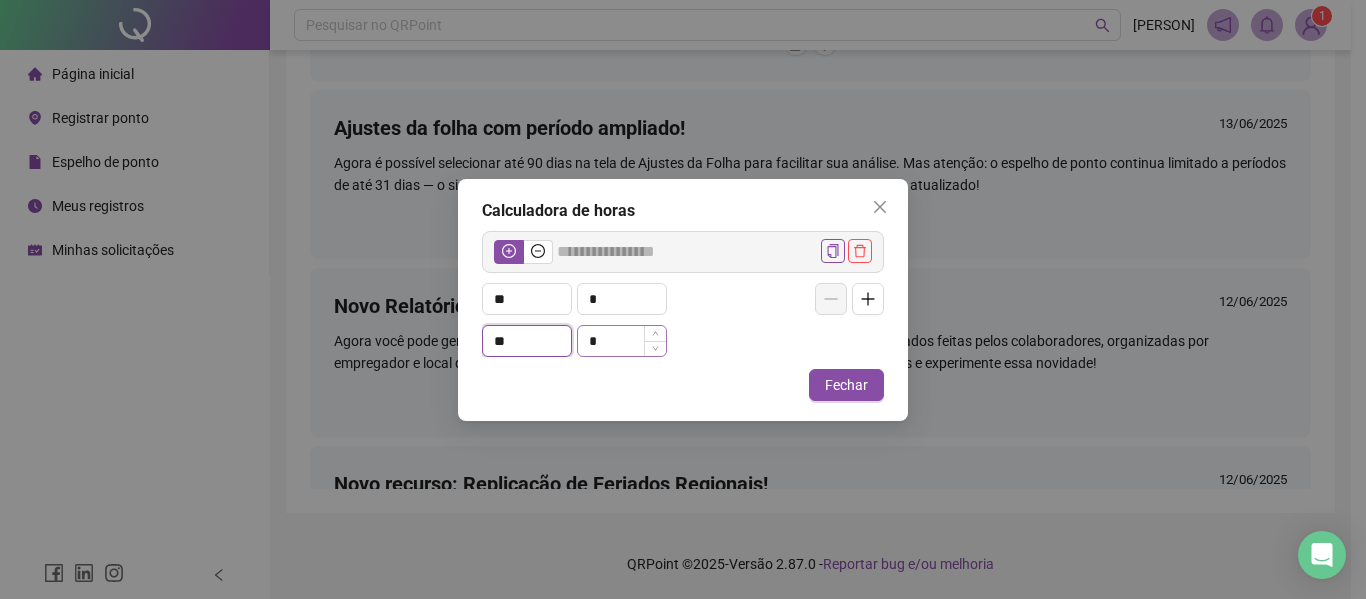 type on "**" 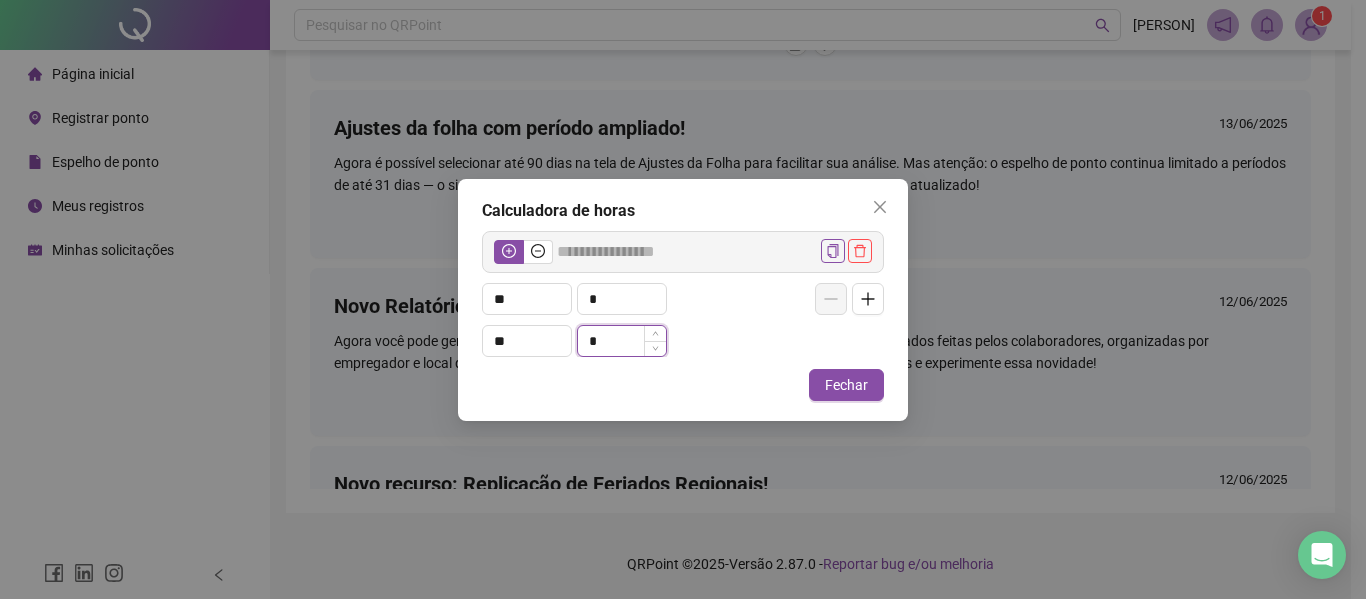 click on "*" at bounding box center [622, 341] 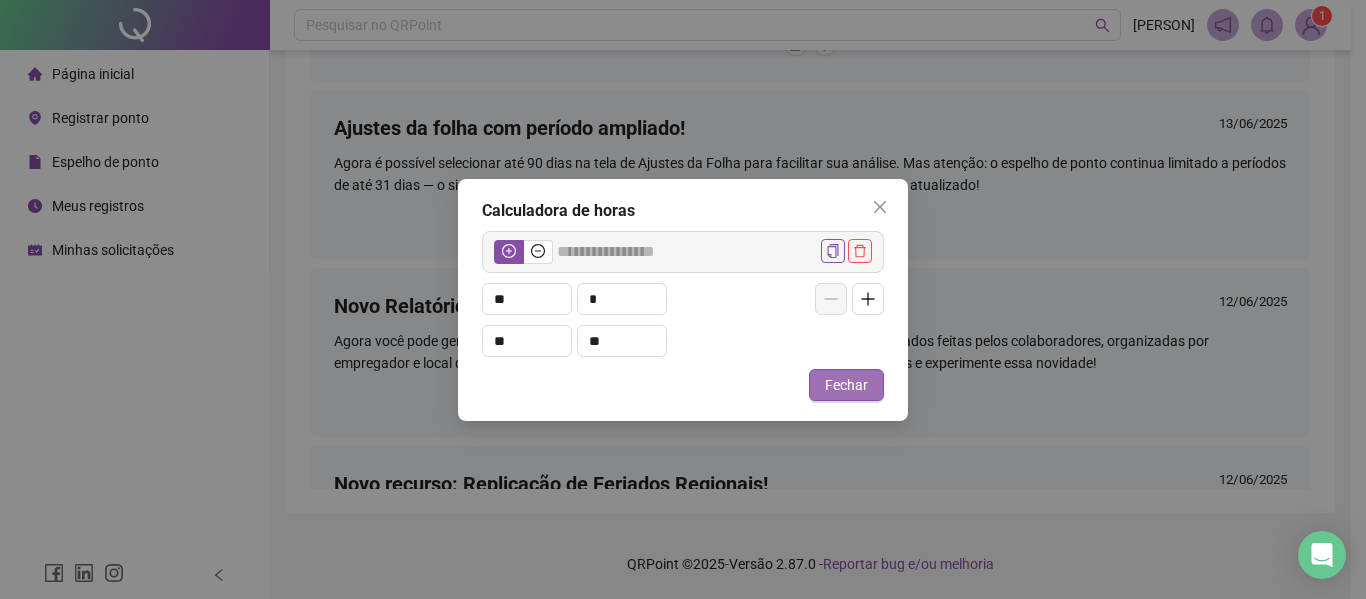 type on "*" 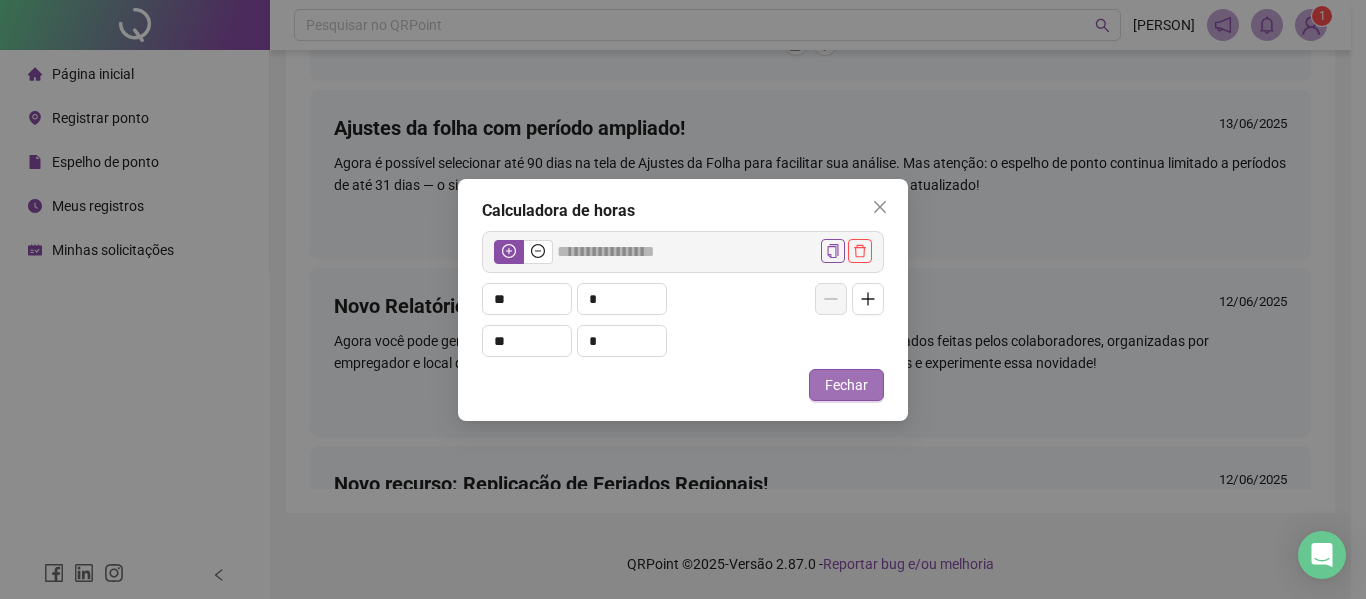 click on "Fechar" at bounding box center (846, 385) 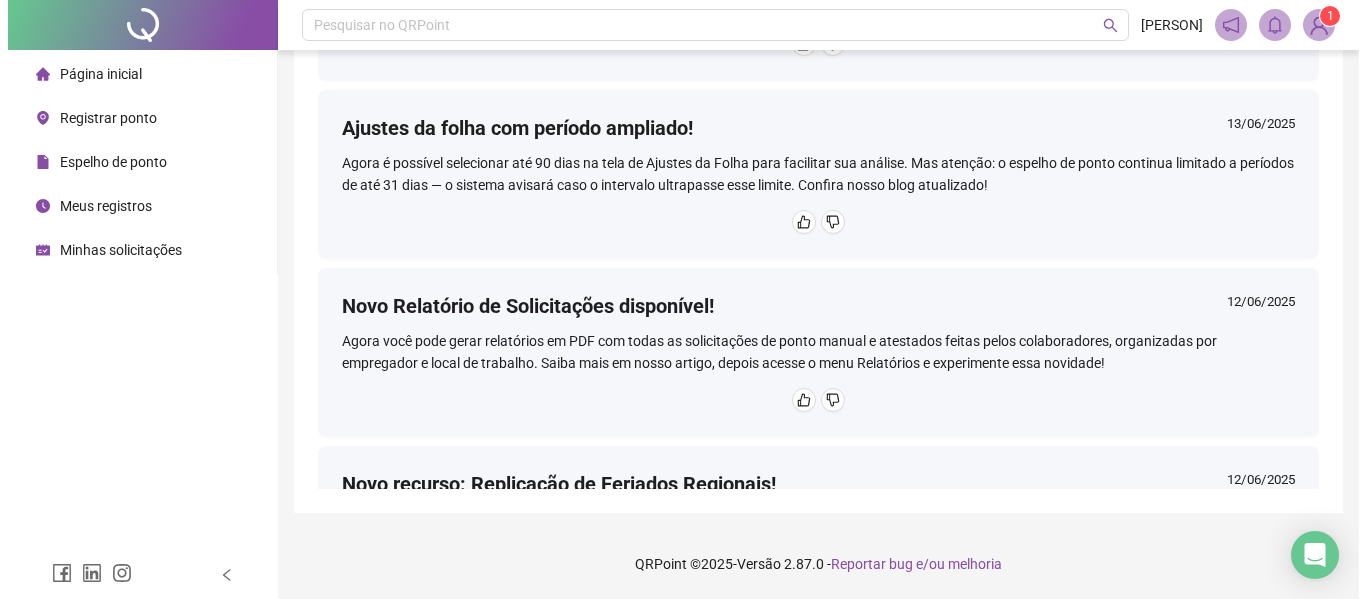 scroll, scrollTop: 0, scrollLeft: 0, axis: both 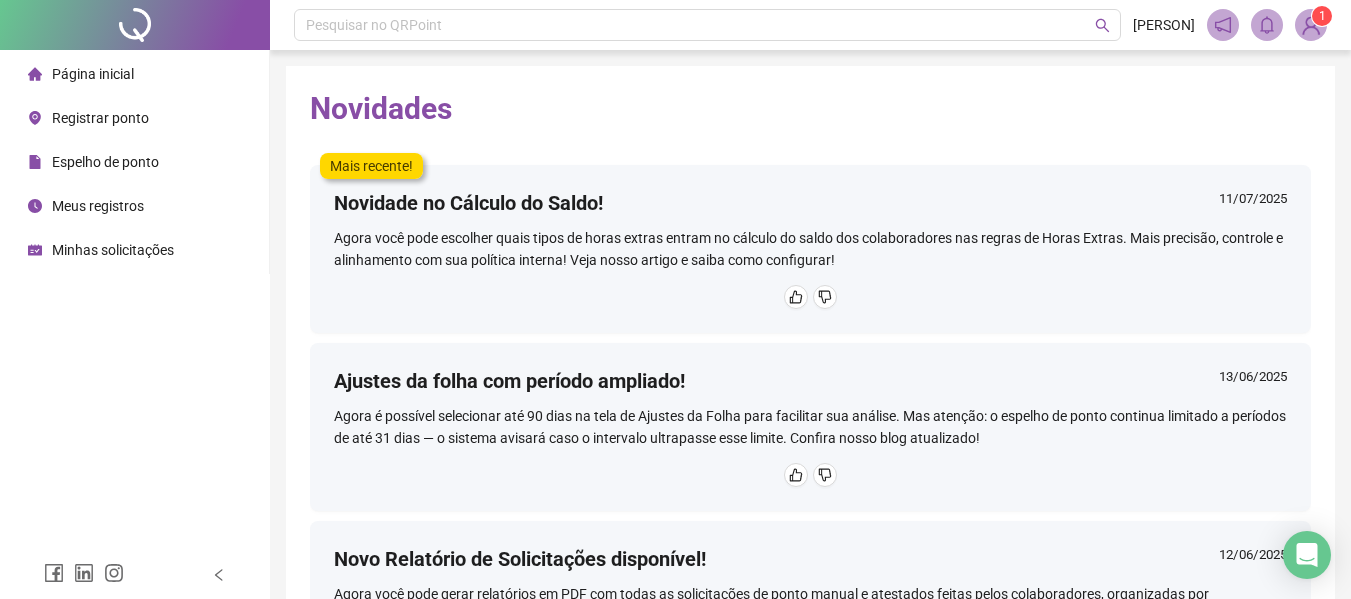 click on "Registrar ponto" at bounding box center [100, 118] 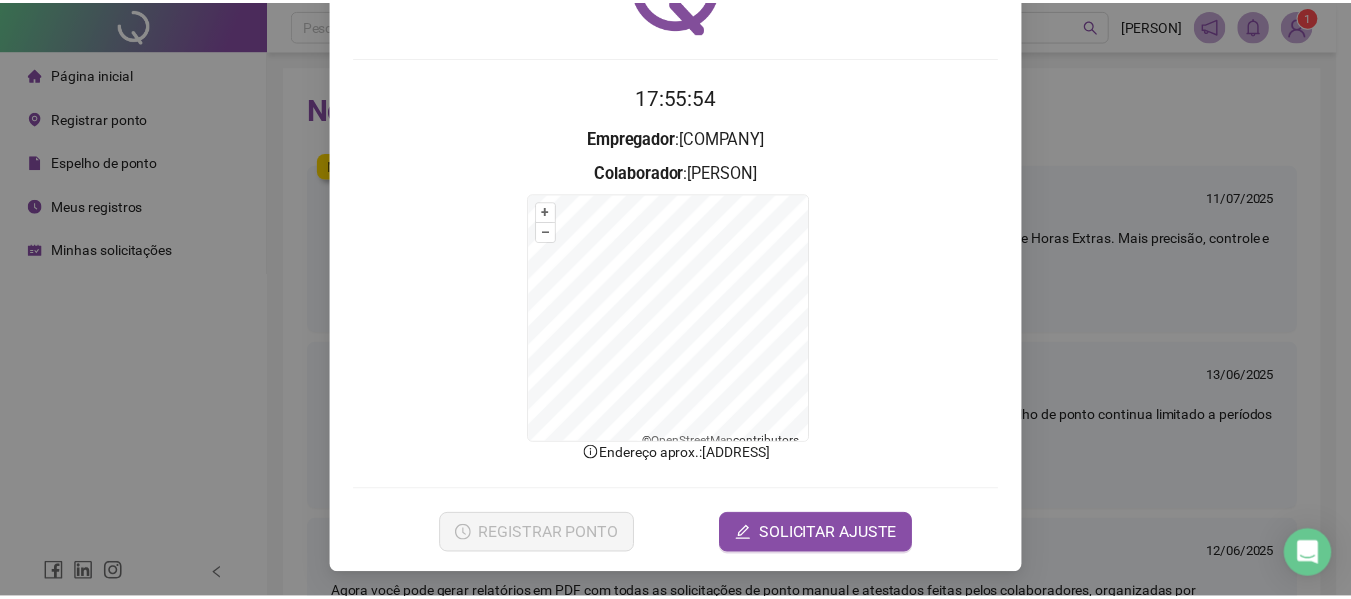 scroll, scrollTop: 32, scrollLeft: 0, axis: vertical 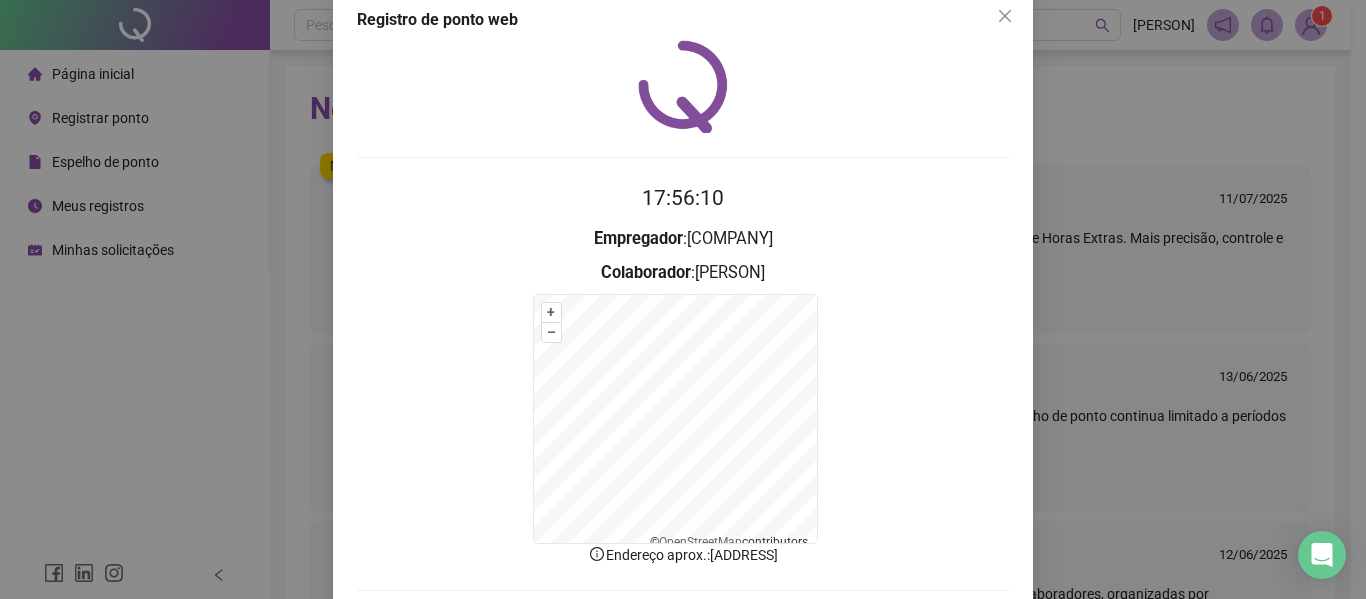 click on "Página inicial Registrar ponto Espelho de ponto Meus registros Minhas solicitações   Pesquisar no QRPoint [PERSON] 1 Novidades Mais recente! Novidade no Cálculo do Saldo! 11/07/2025 Agora você pode escolher quais tipos de horas extras entram no cálculo do saldo dos colaboradores nas regras de Horas Extras. Mais precisão, controle e alinhamento com sua política interna! Veja nosso artigo e saiba como configurar! Ajustes da folha com período ampliado! 13/06/2025 Agora é possível selecionar até 90 dias na tela de Ajustes da Folha para facilitar sua análise. Mas atenção: o espelho de ponto continua limitado a períodos de até 31 dias — o sistema avisará caso o intervalo ultrapasse esse limite. Confira nosso blog atualizado! Novo Relatório de Solicitações disponível! 12/06/2025 Novo recurso: Replicação de Feriados Regionais! 12/06/2025 🚀 Novidades na plataforma QRPOINT! 2 11/06/2025 🚀 Novidades na plataforma QRPOINT! 11/06/2025 Entendendo a Folha de Ponto da QRPoint 02/06/2025" at bounding box center [683, 299] 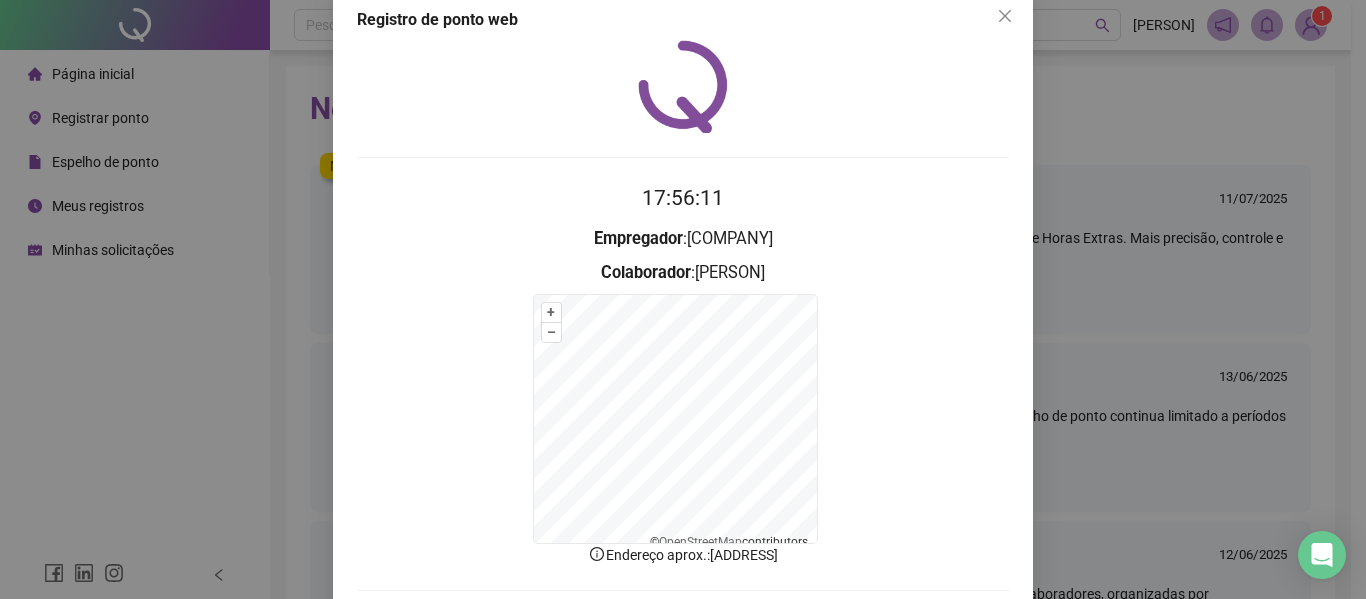 click on "Página inicial Registrar ponto Espelho de ponto Meus registros Minhas solicitações   Pesquisar no QRPoint [PERSON] 1 Novidades Mais recente! Novidade no Cálculo do Saldo! 11/07/2025 Agora você pode escolher quais tipos de horas extras entram no cálculo do saldo dos colaboradores nas regras de Horas Extras. Mais precisão, controle e alinhamento com sua política interna! Veja nosso artigo e saiba como configurar! Ajustes da folha com período ampliado! 13/06/2025 Agora é possível selecionar até 90 dias na tela de Ajustes da Folha para facilitar sua análise. Mas atenção: o espelho de ponto continua limitado a períodos de até 31 dias — o sistema avisará caso o intervalo ultrapasse esse limite. Confira nosso blog atualizado! Novo Relatório de Solicitações disponível! 12/06/2025 Novo recurso: Replicação de Feriados Regionais! 12/06/2025 🚀 Novidades na plataforma QRPOINT! 2 11/06/2025 🚀 Novidades na plataforma QRPOINT! 11/06/2025 Entendendo a Folha de Ponto da QRPoint 02/06/2025" at bounding box center (683, 299) 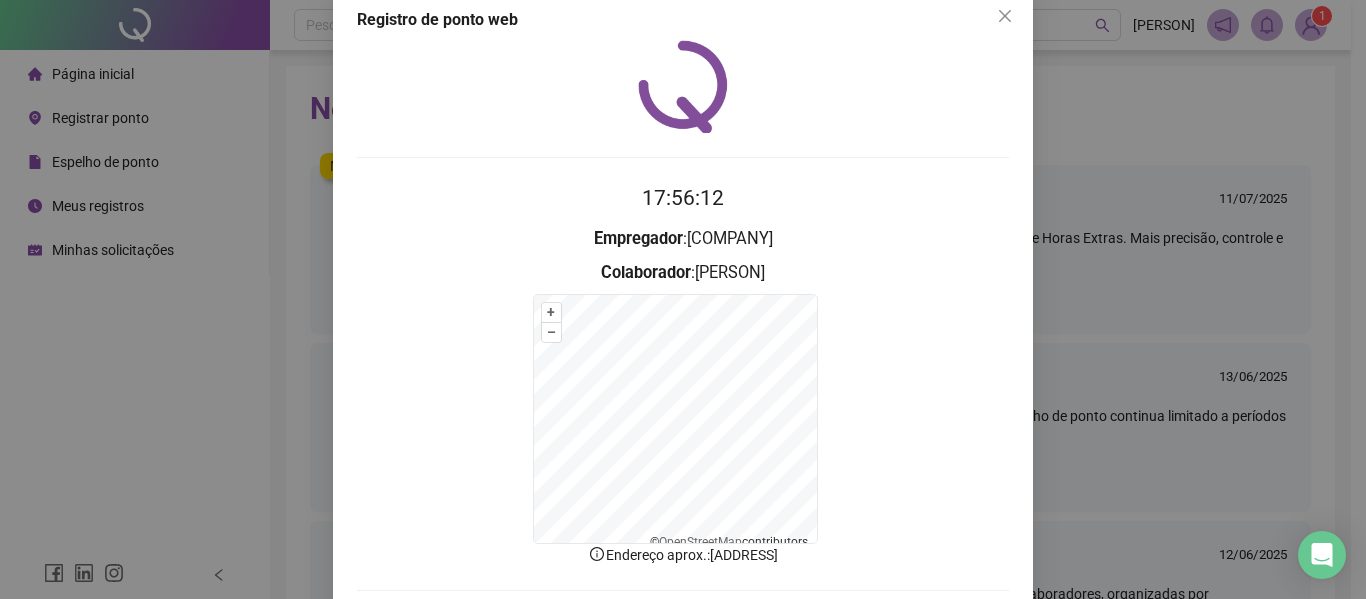 click on "+ – ⇧ › ©  OpenStreetMap  contributors." at bounding box center [675, 419] 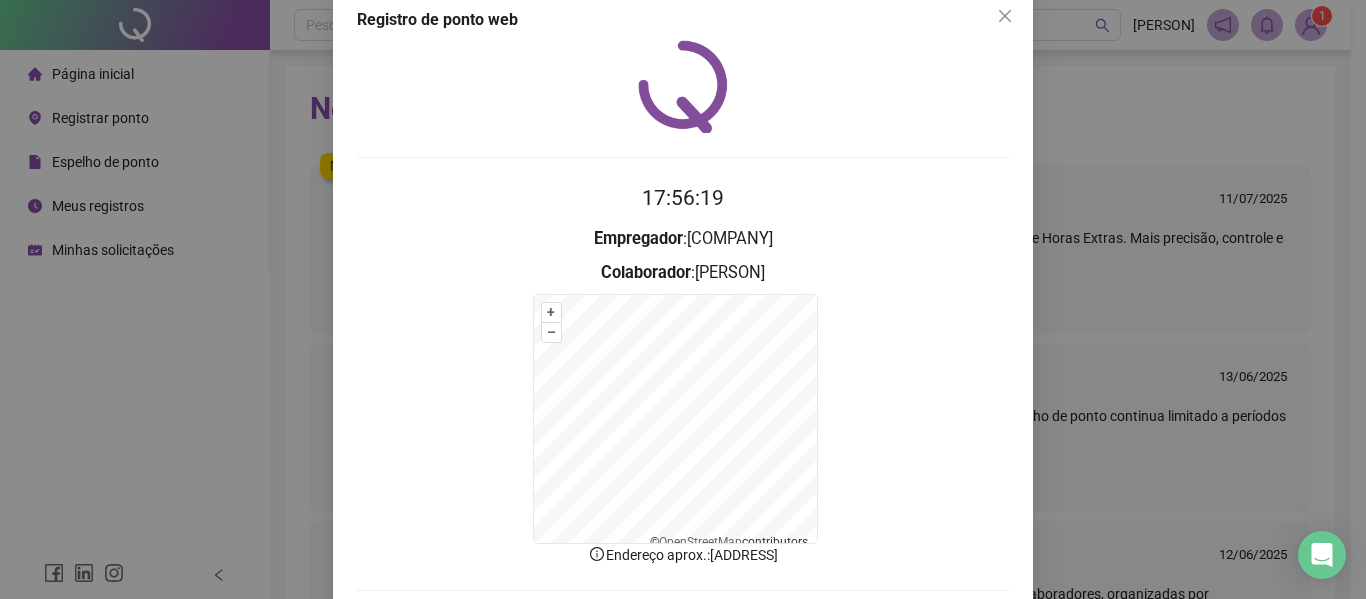 click on "+ – ⇧ › ©  OpenStreetMap  contributors." at bounding box center (675, 419) 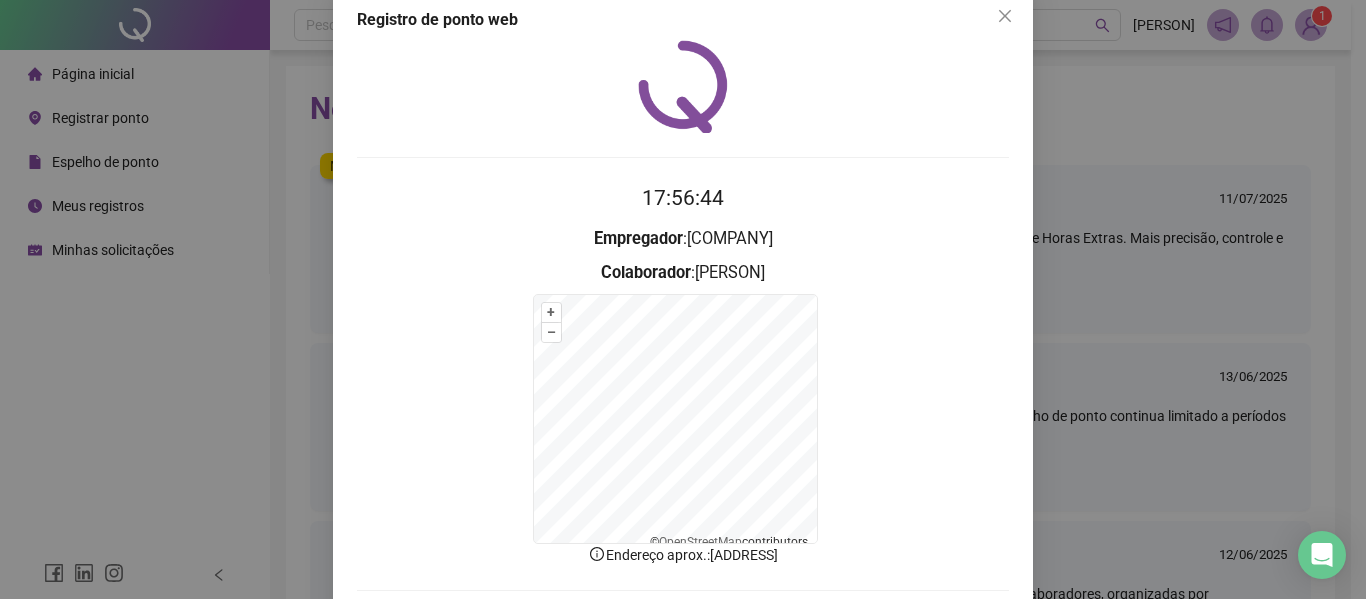 click on "[TIME] Empregador : [COMPANY] Colaborador : [PERSON] + – ⇧ › © OpenStreetMap contributors. Endereço aprox. : [ADDRESS] REGISTRAR PONTO SOLICITAR AJUSTE" at bounding box center (683, 418) 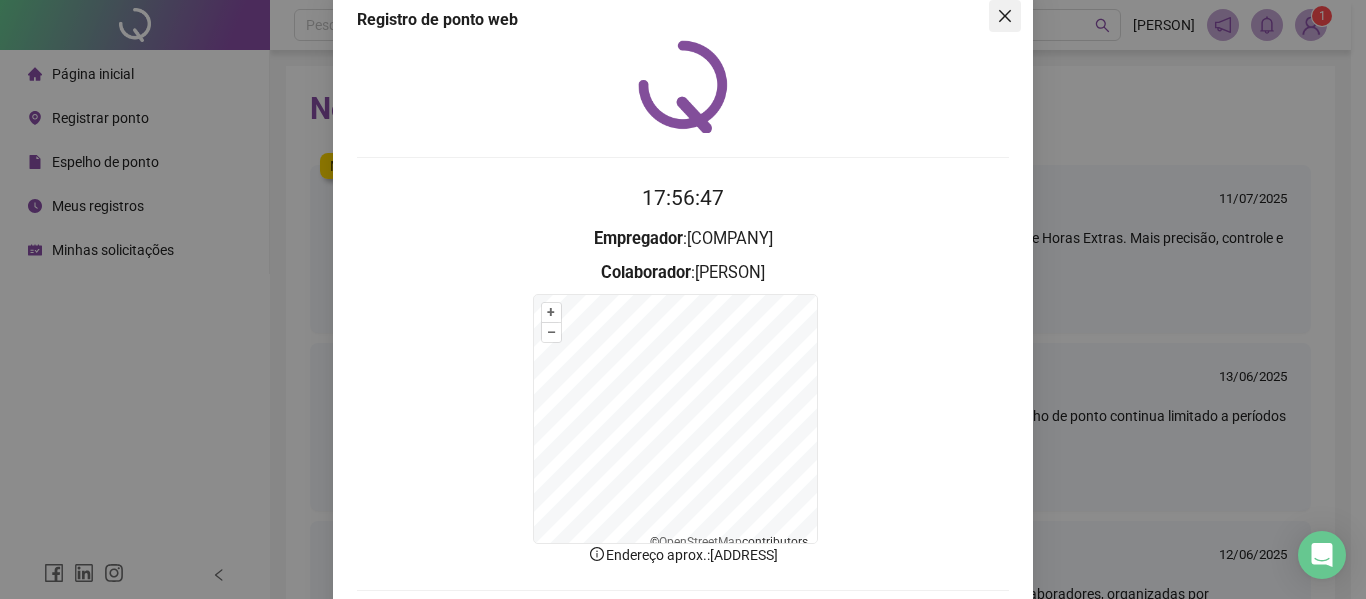 click 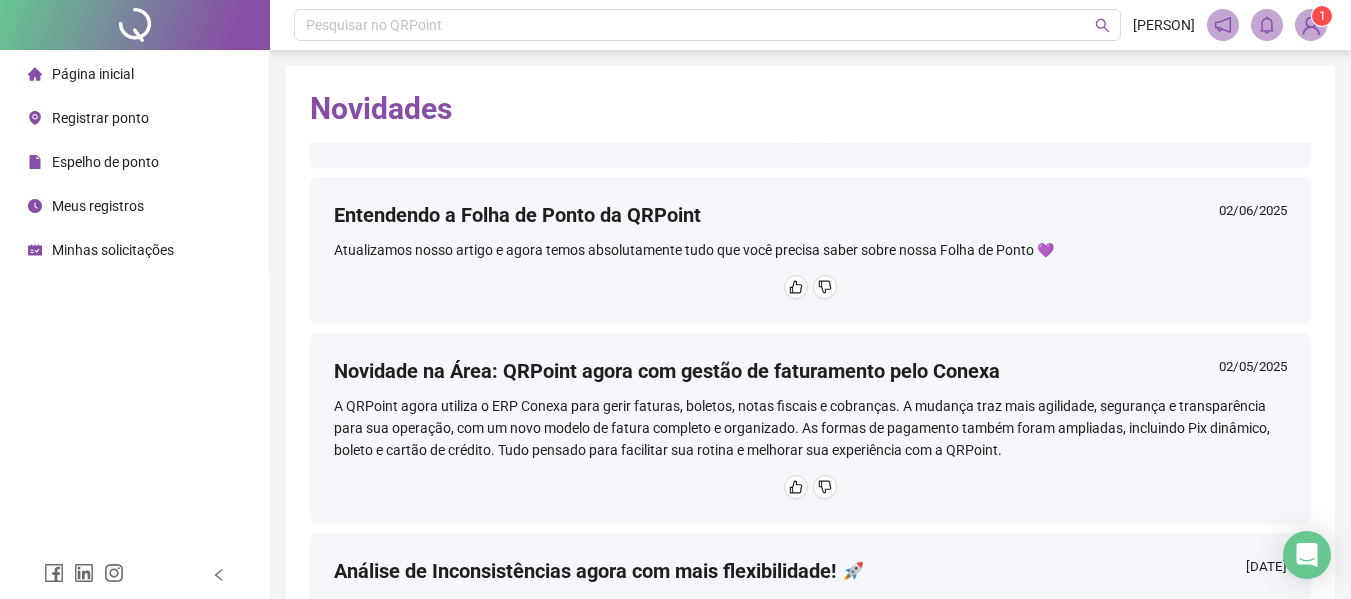 scroll, scrollTop: 1247, scrollLeft: 0, axis: vertical 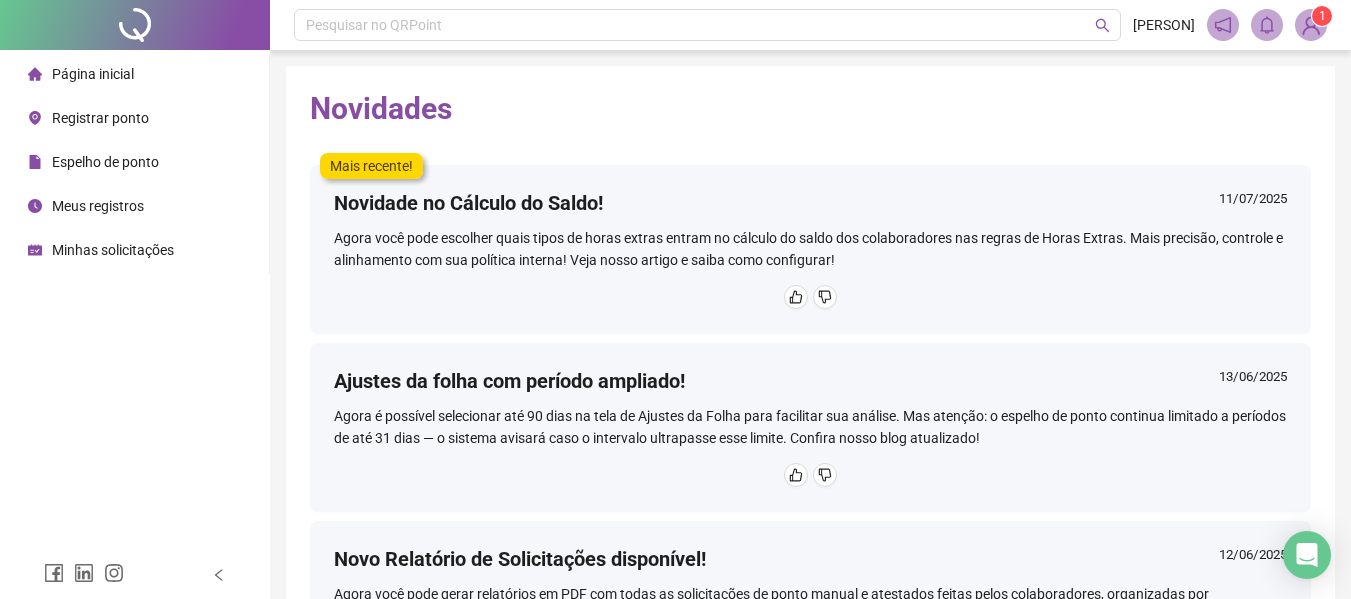 click at bounding box center (1311, 25) 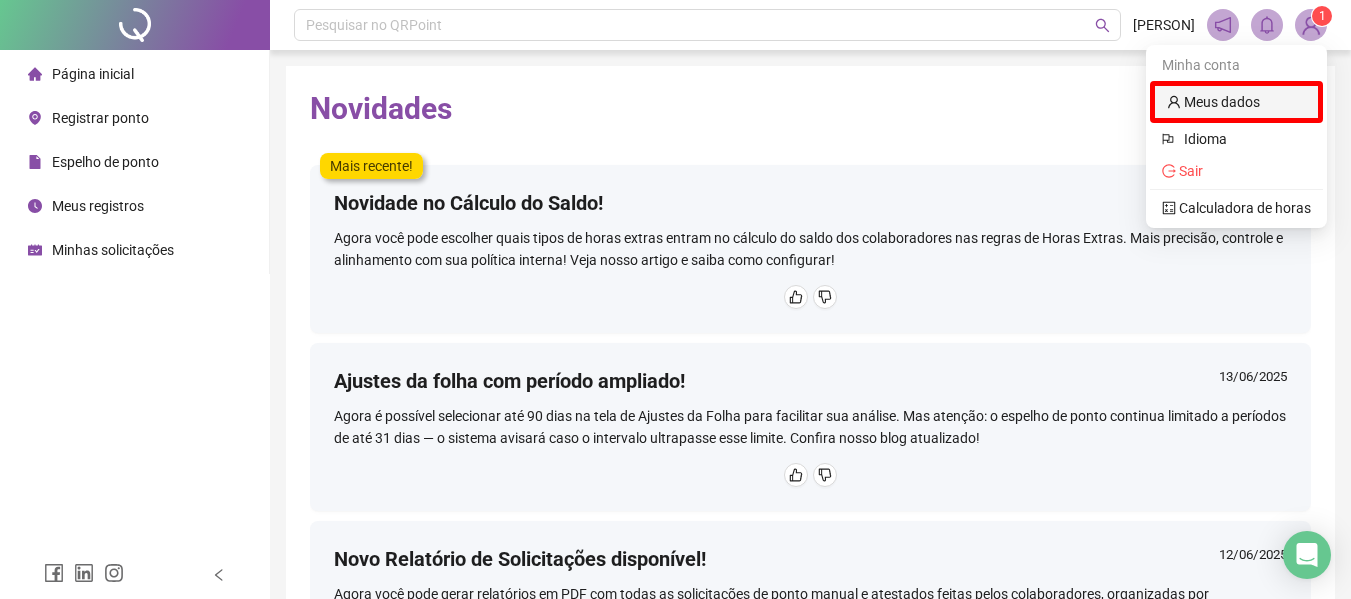 click on "Meus dados" at bounding box center (1213, 102) 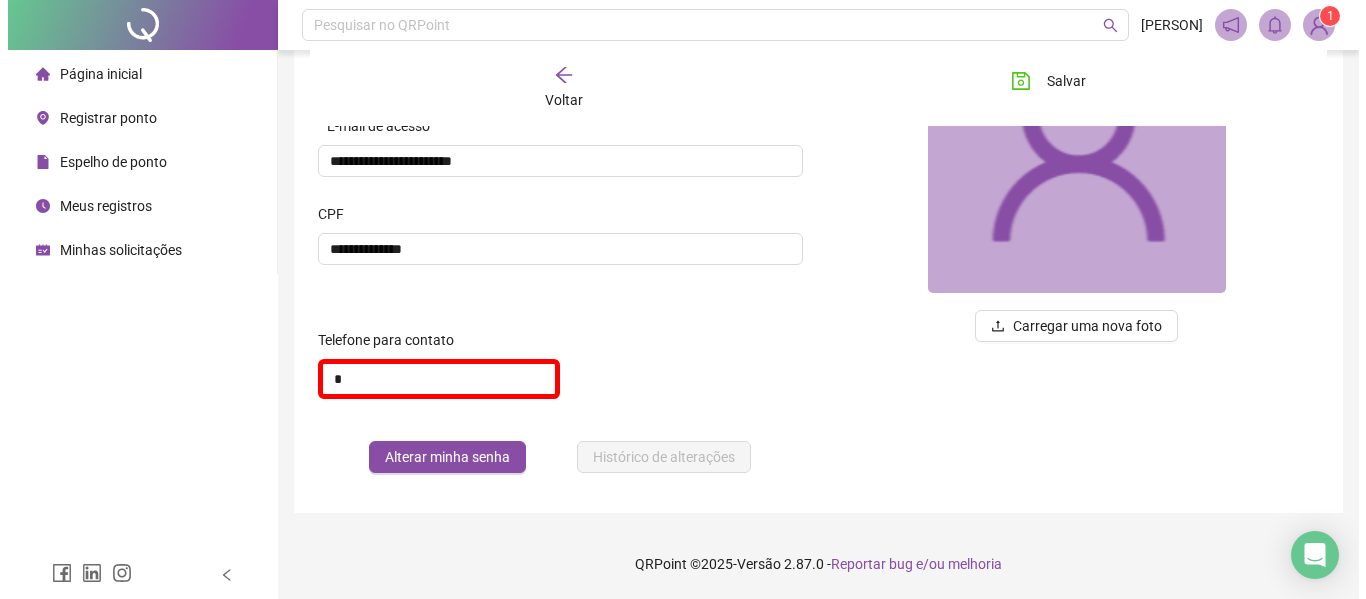 scroll, scrollTop: 0, scrollLeft: 0, axis: both 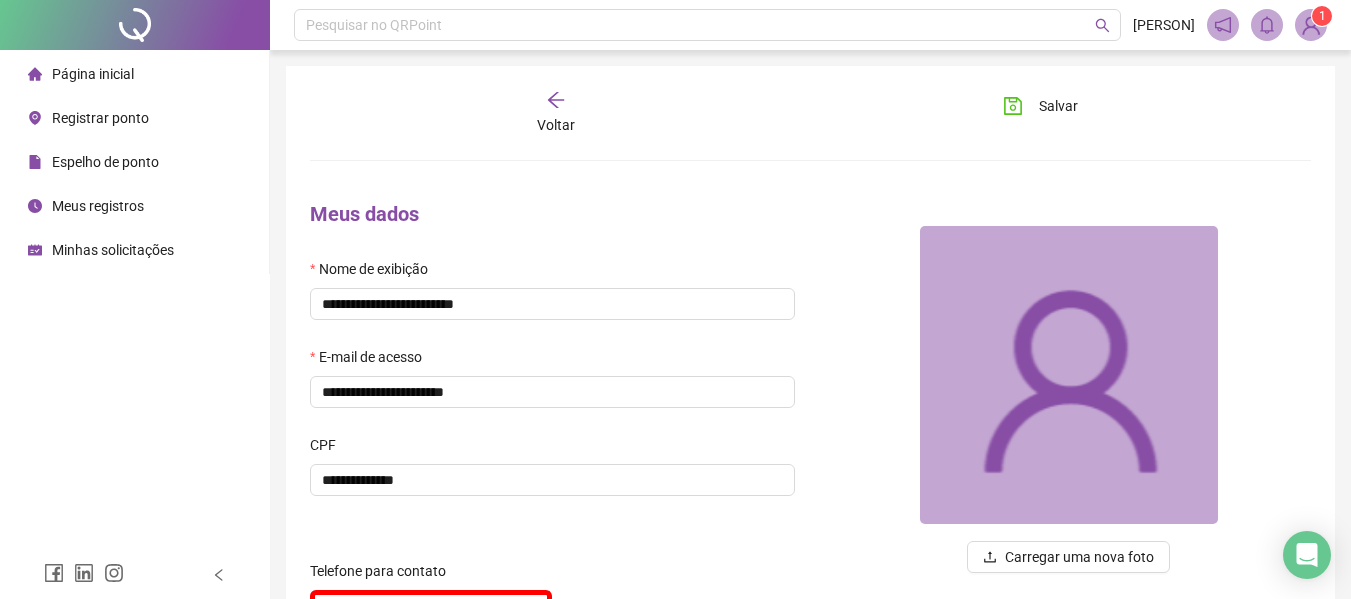 click on "Registrar ponto" at bounding box center [100, 118] 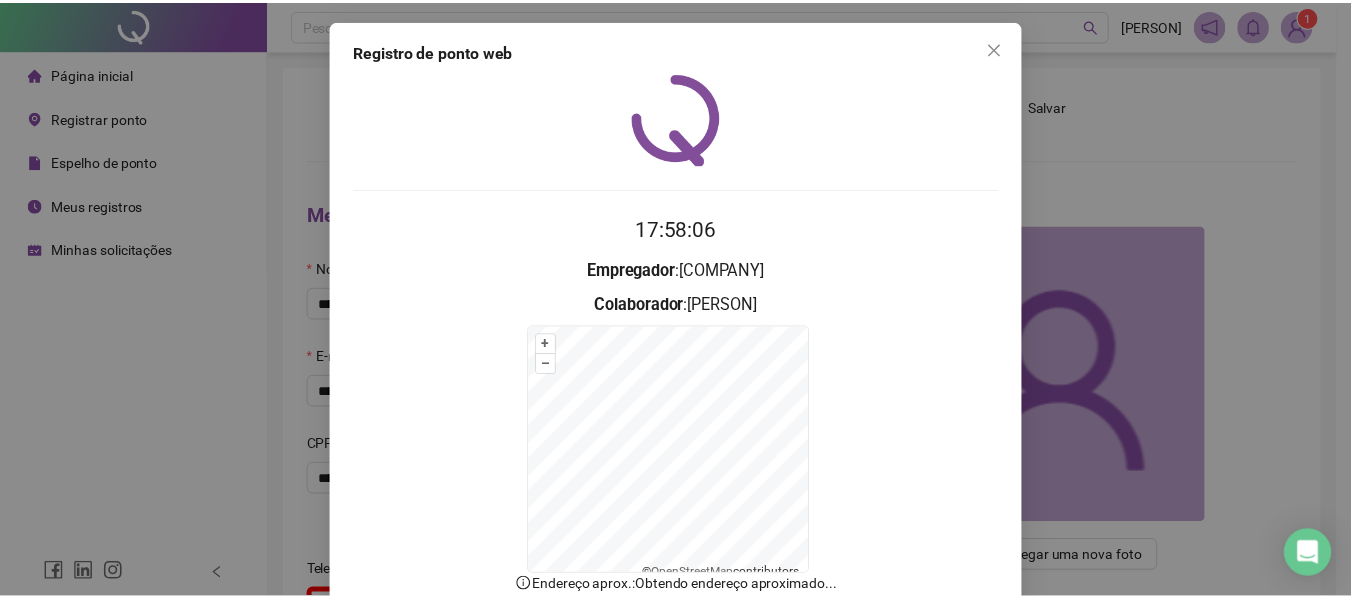 scroll, scrollTop: 132, scrollLeft: 0, axis: vertical 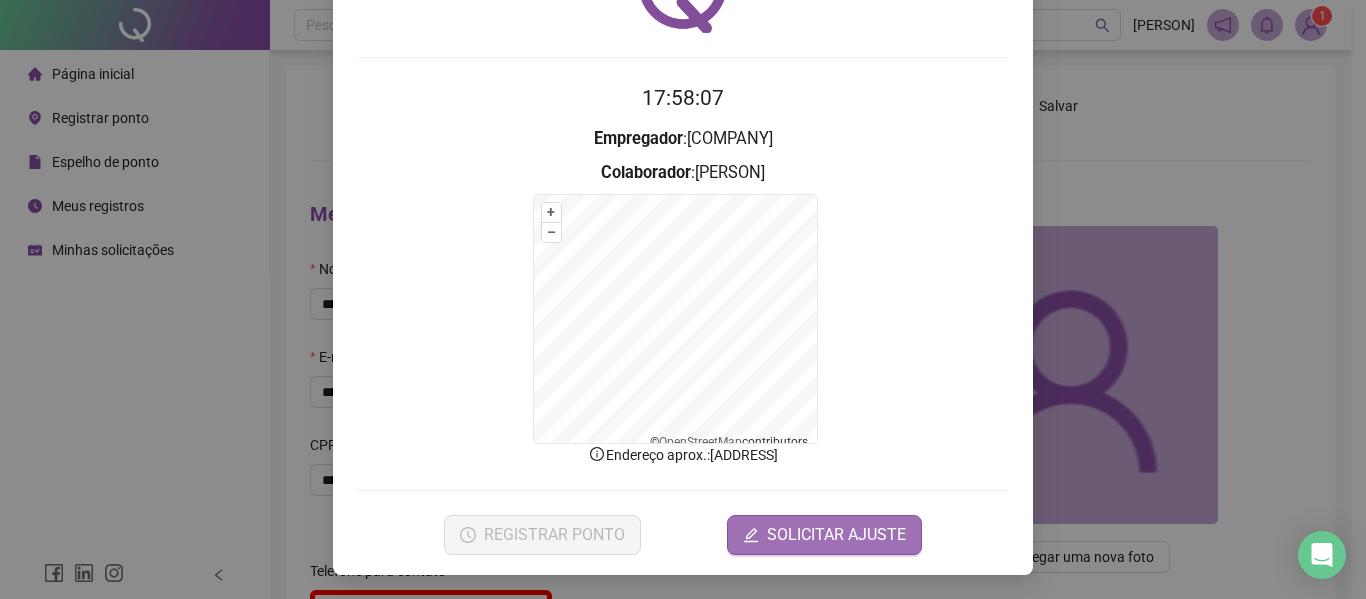 click on "SOLICITAR AJUSTE" at bounding box center (836, 535) 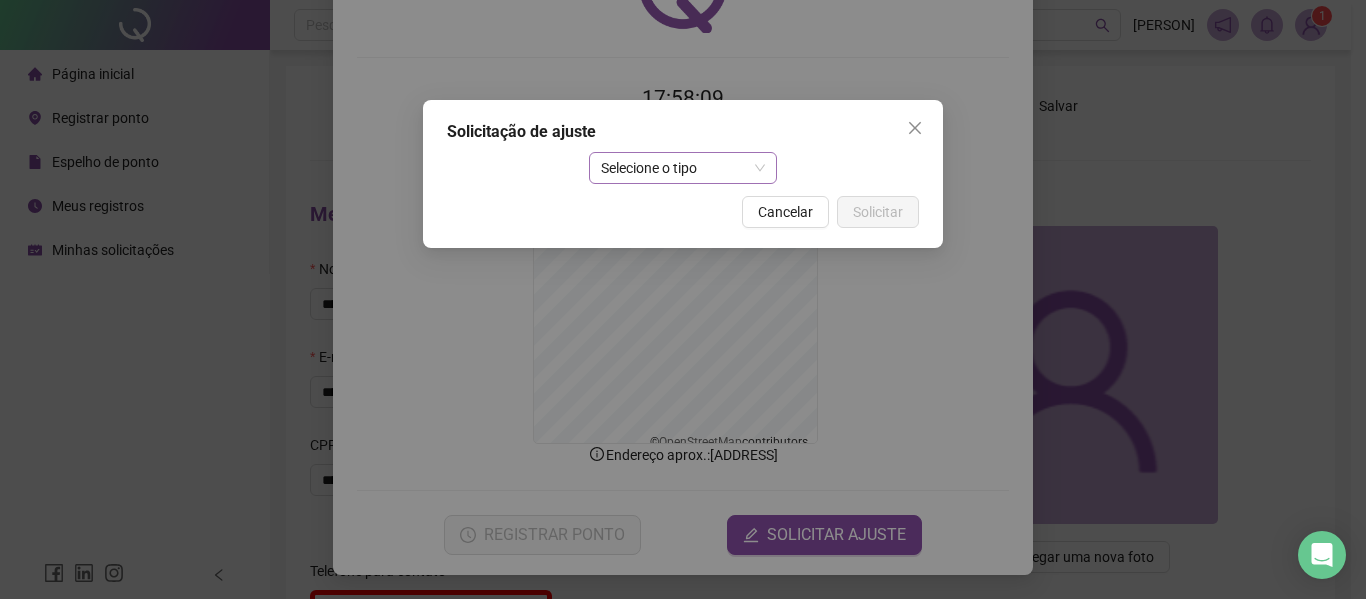 click on "Selecione o tipo" at bounding box center [683, 168] 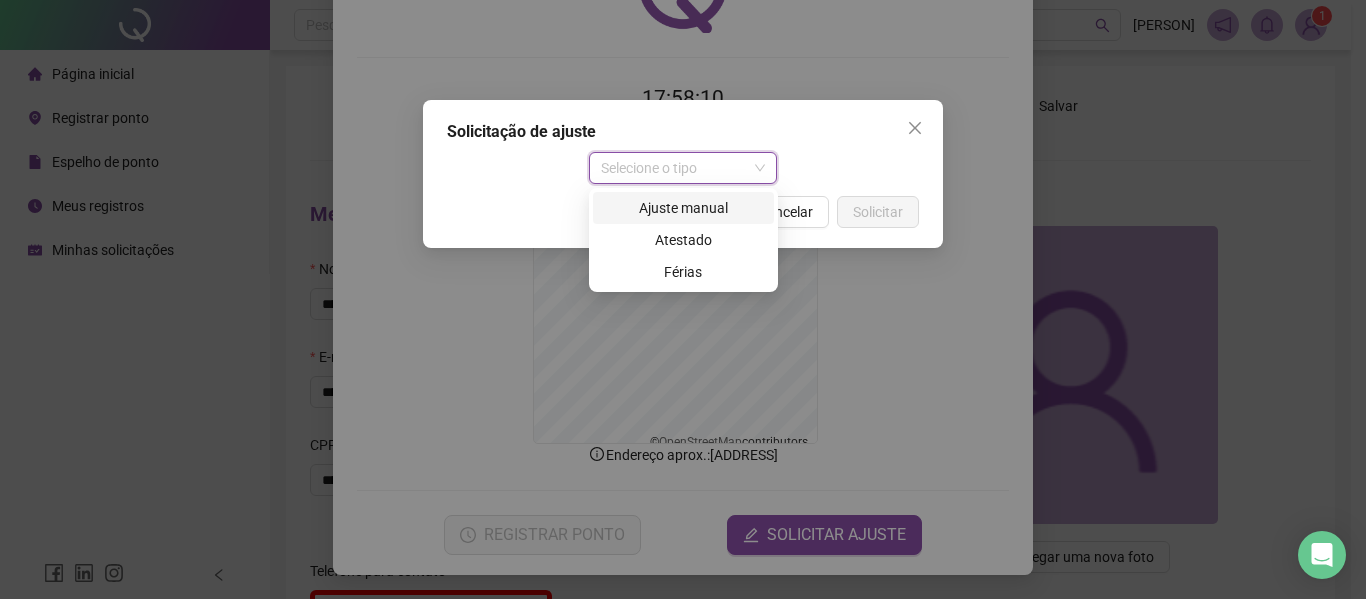 click on "Ajuste manual" at bounding box center [683, 208] 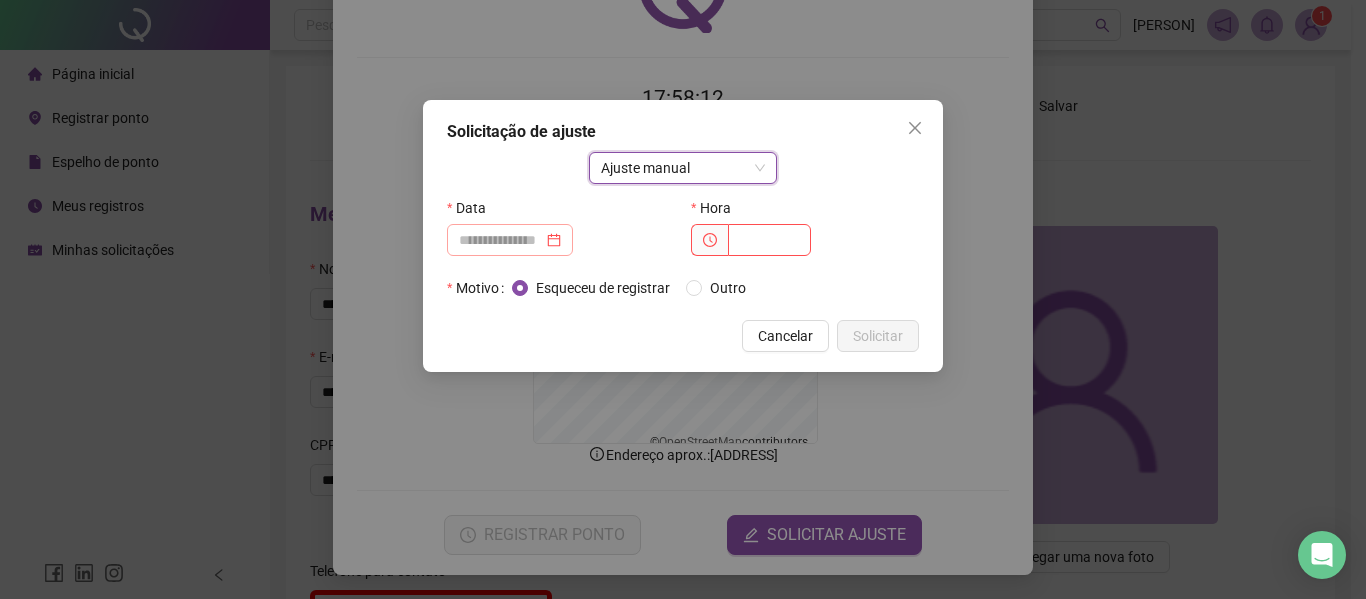 click at bounding box center [510, 240] 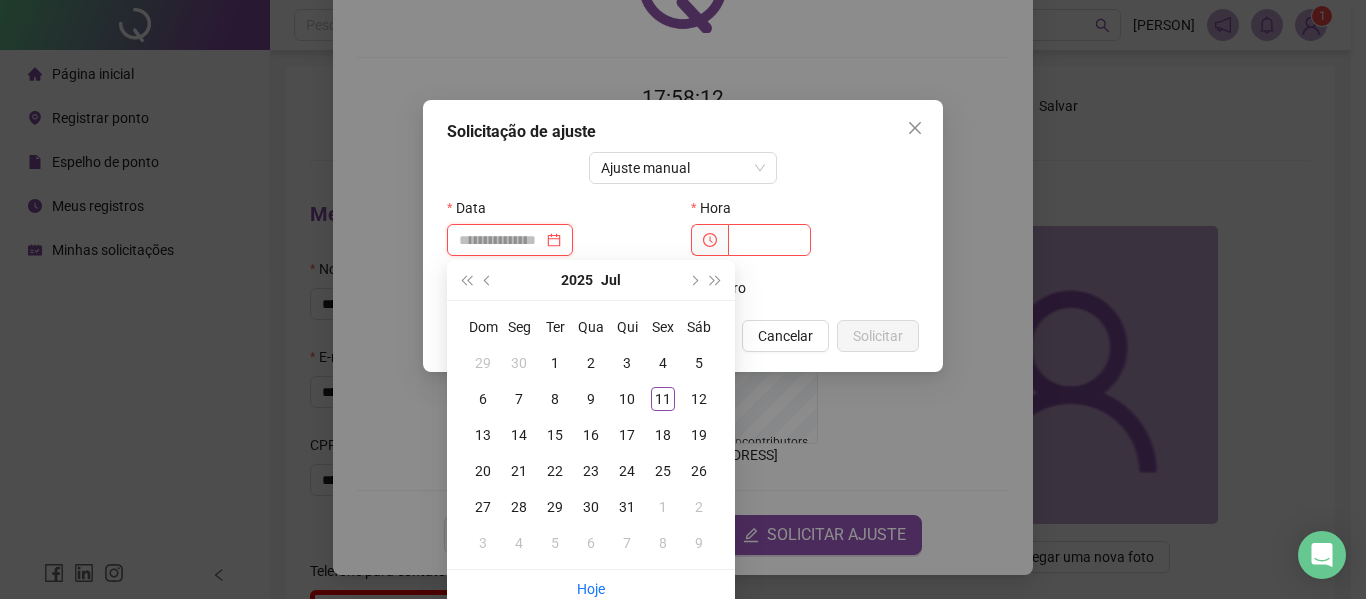 click at bounding box center (501, 240) 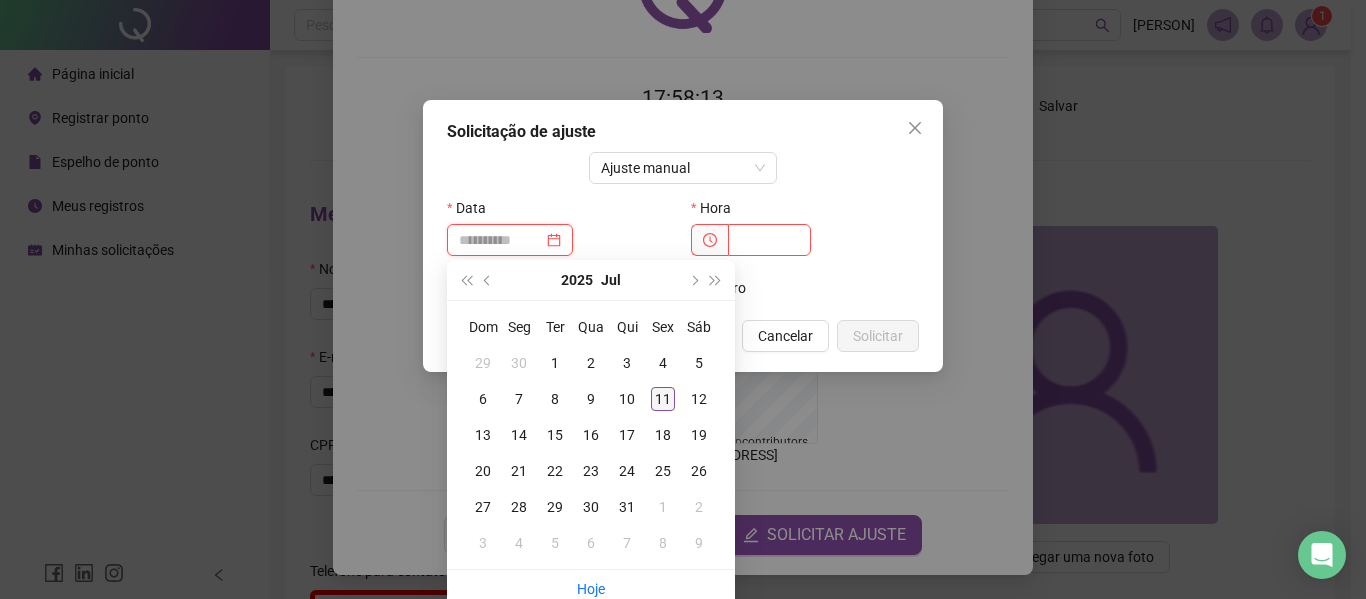 type on "**********" 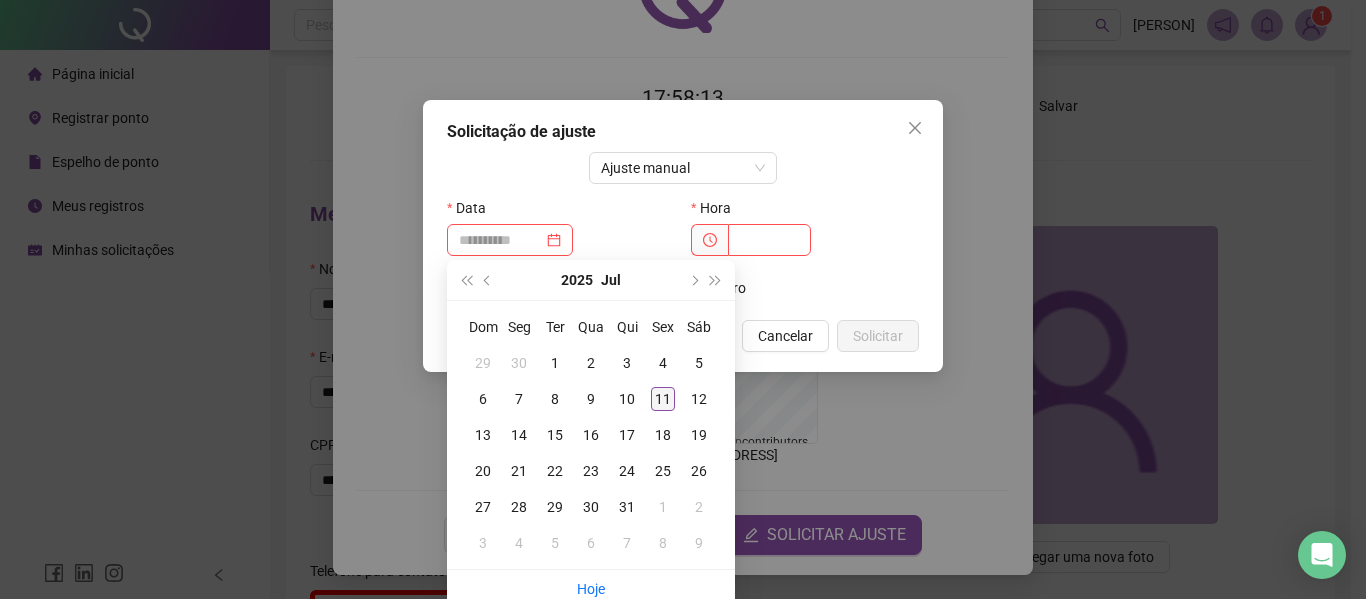 click on "11" at bounding box center [663, 399] 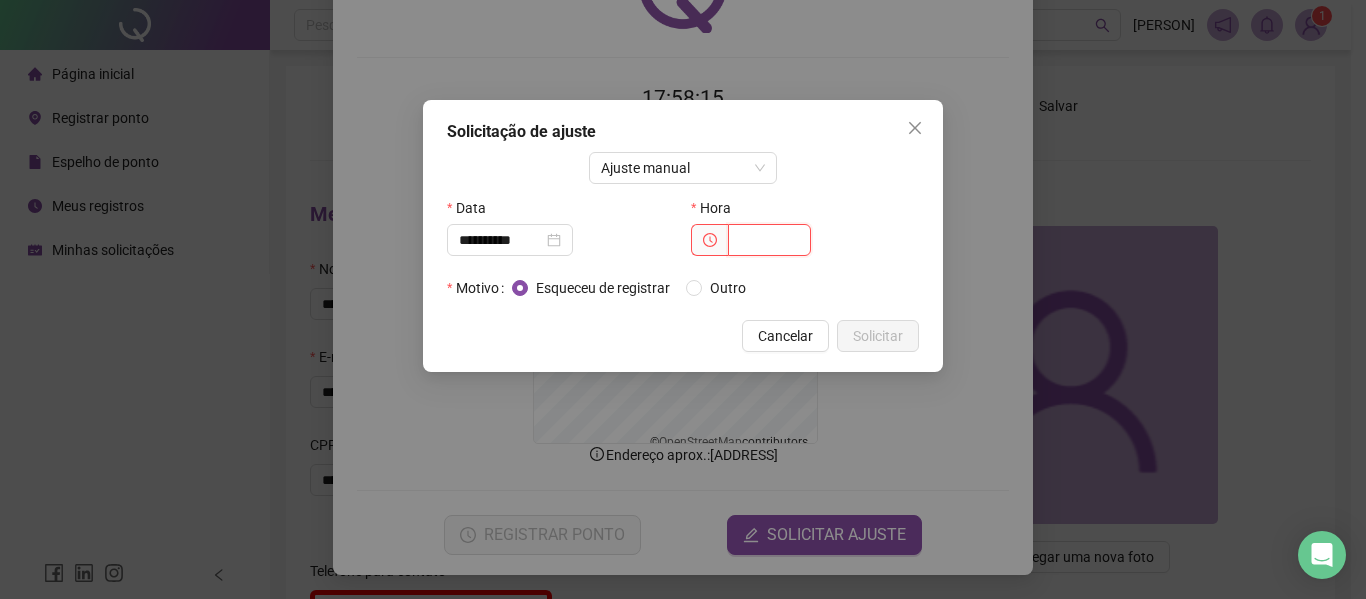 click at bounding box center (769, 240) 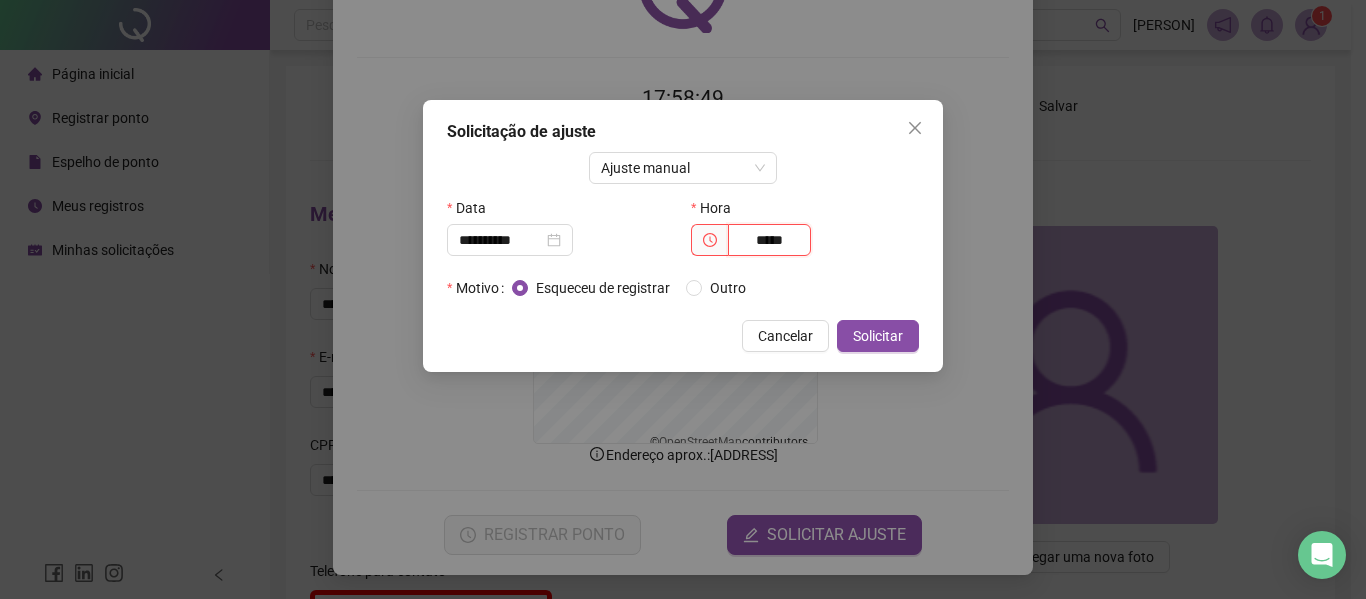 type on "*****" 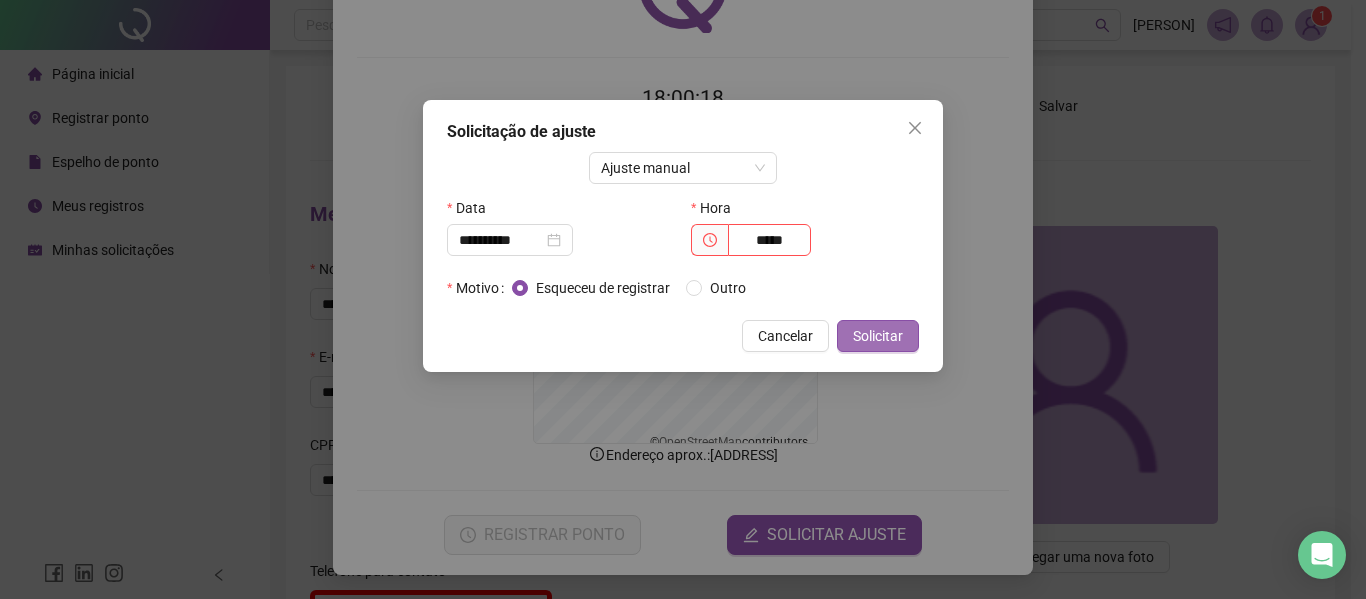 click on "Solicitar" at bounding box center (878, 336) 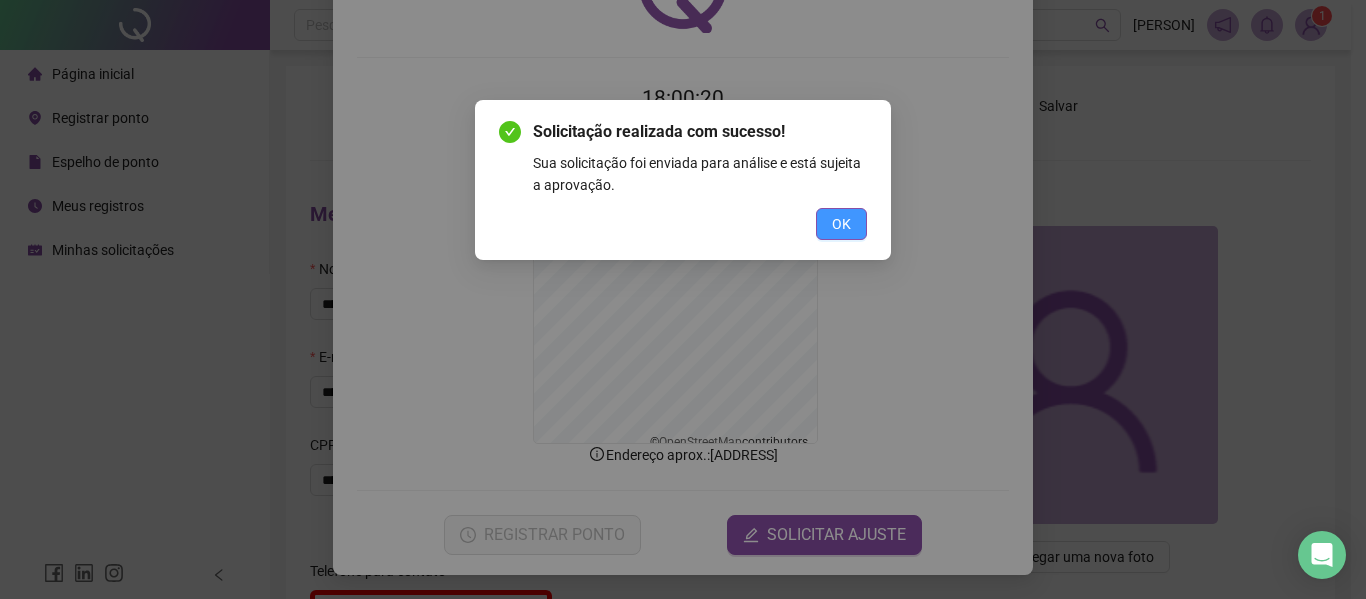 click on "OK" at bounding box center (841, 224) 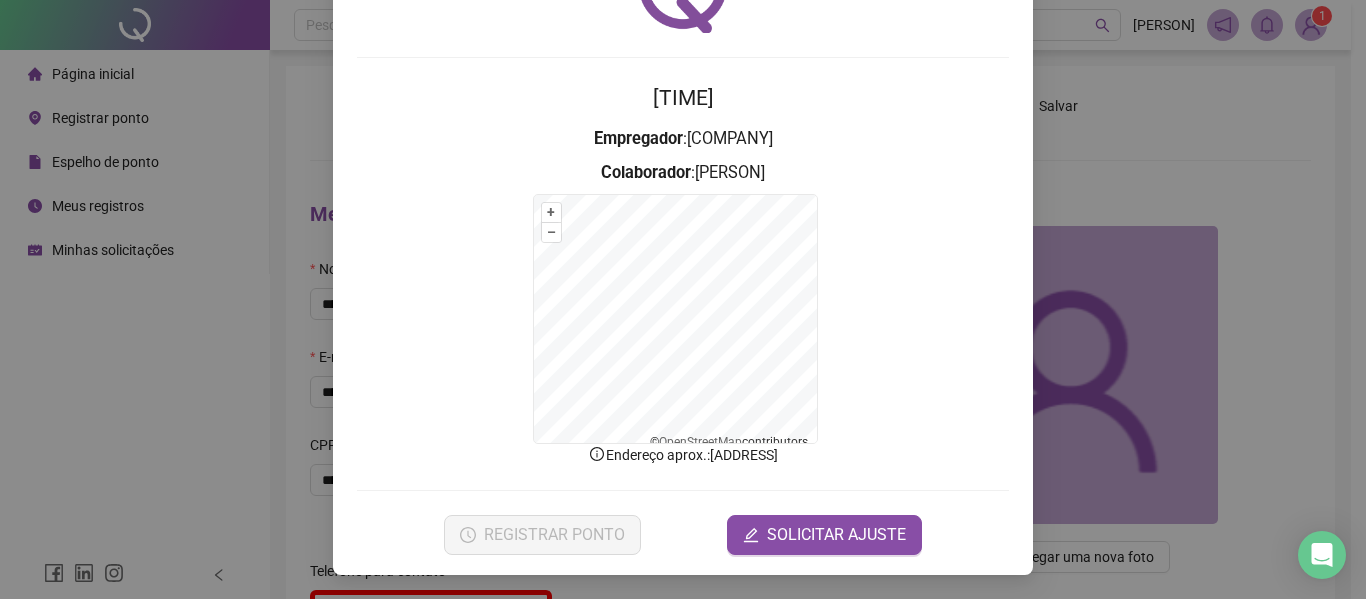 click on "Registro de ponto web [TIME] Empregador : [COMPANY] Colaborador : [PERSON] + – ⇧ › © OpenStreetMap contributors. Endereço aprox. : [ADDRESS] REGISTRAR PONTO SOLICITAR AJUSTE" at bounding box center (683, 299) 